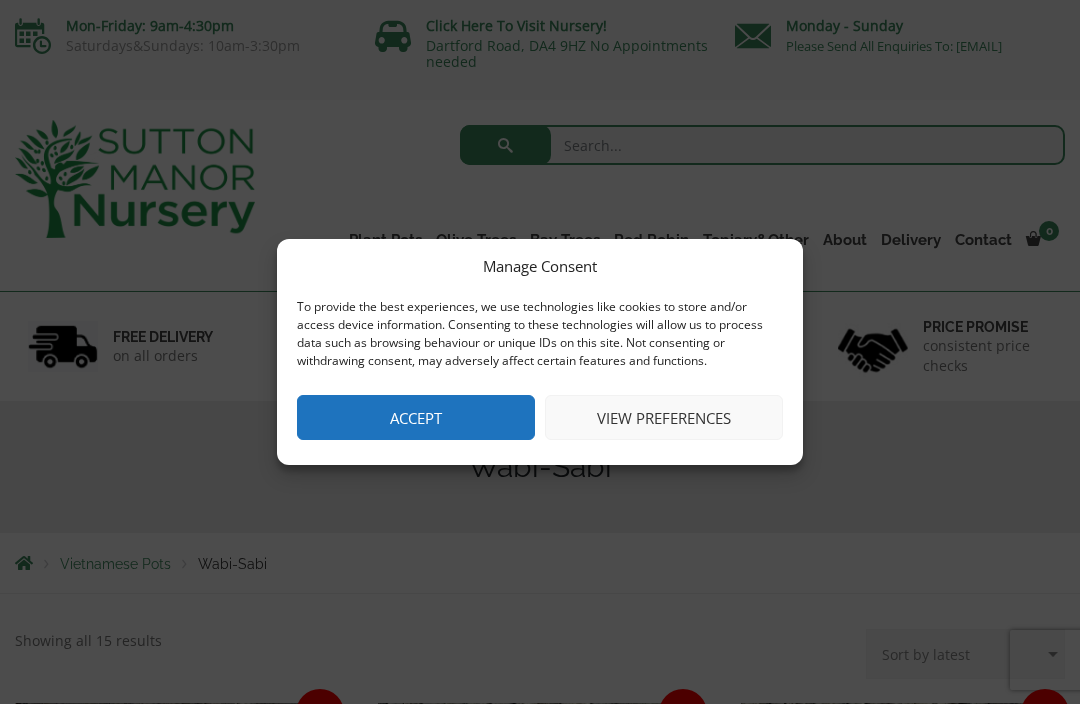 scroll, scrollTop: 0, scrollLeft: 0, axis: both 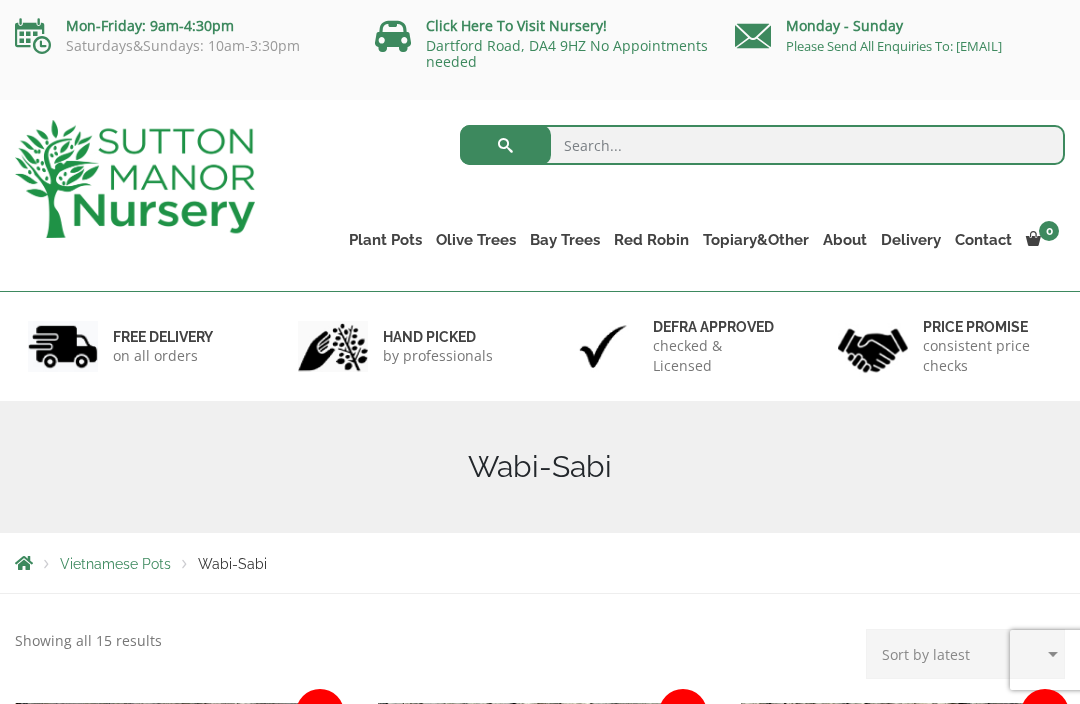 click on "Vietnamese Pots" at bounding box center (0, 0) 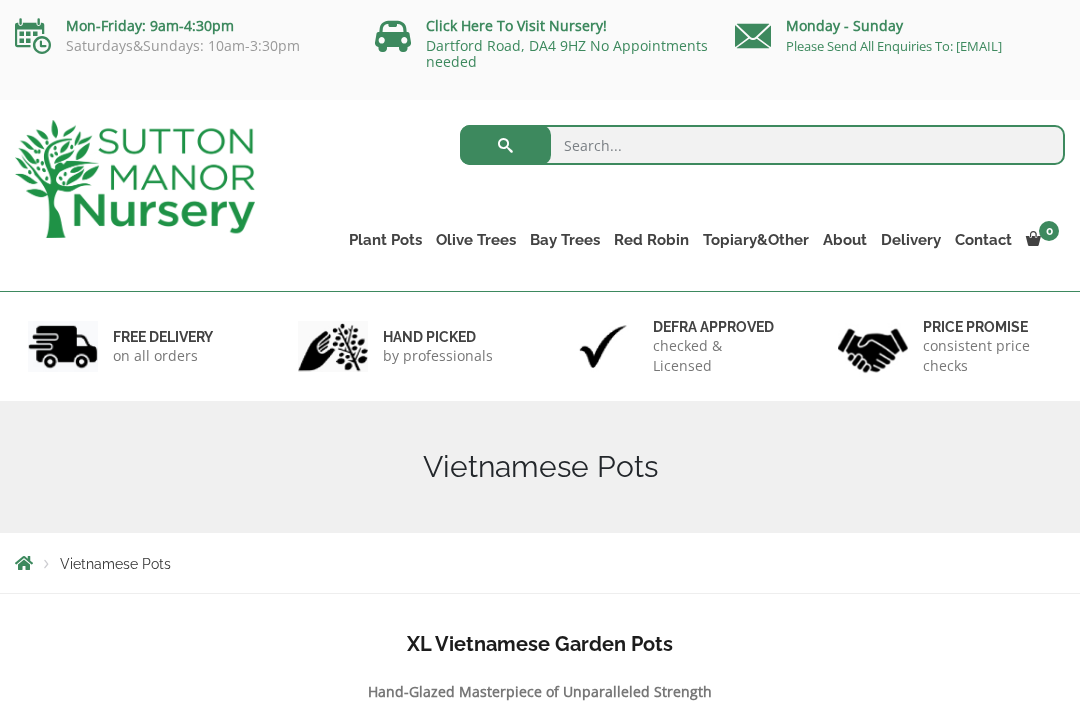 scroll, scrollTop: 0, scrollLeft: 0, axis: both 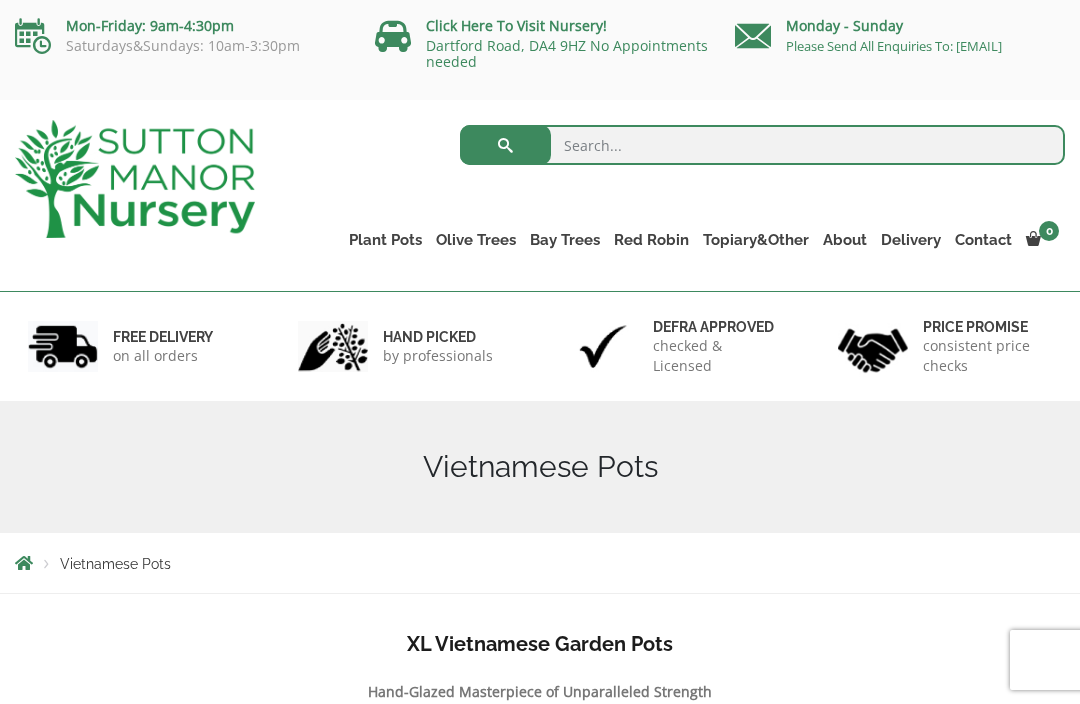 click on "The Barolo Pots" at bounding box center (0, 0) 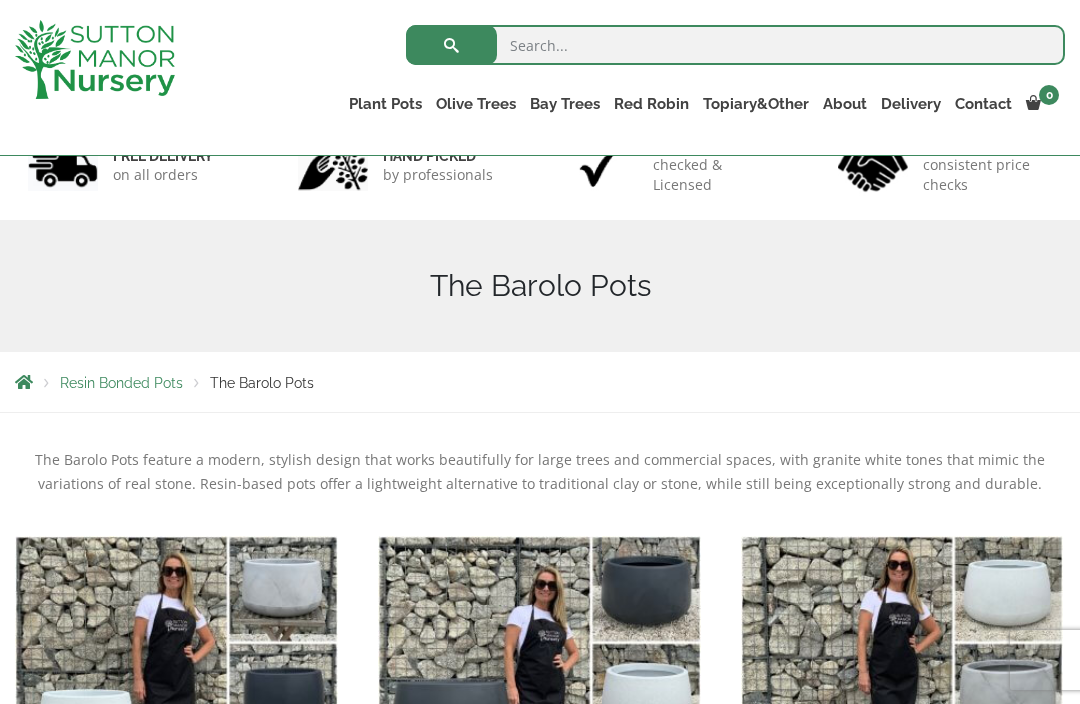 scroll, scrollTop: 251, scrollLeft: 0, axis: vertical 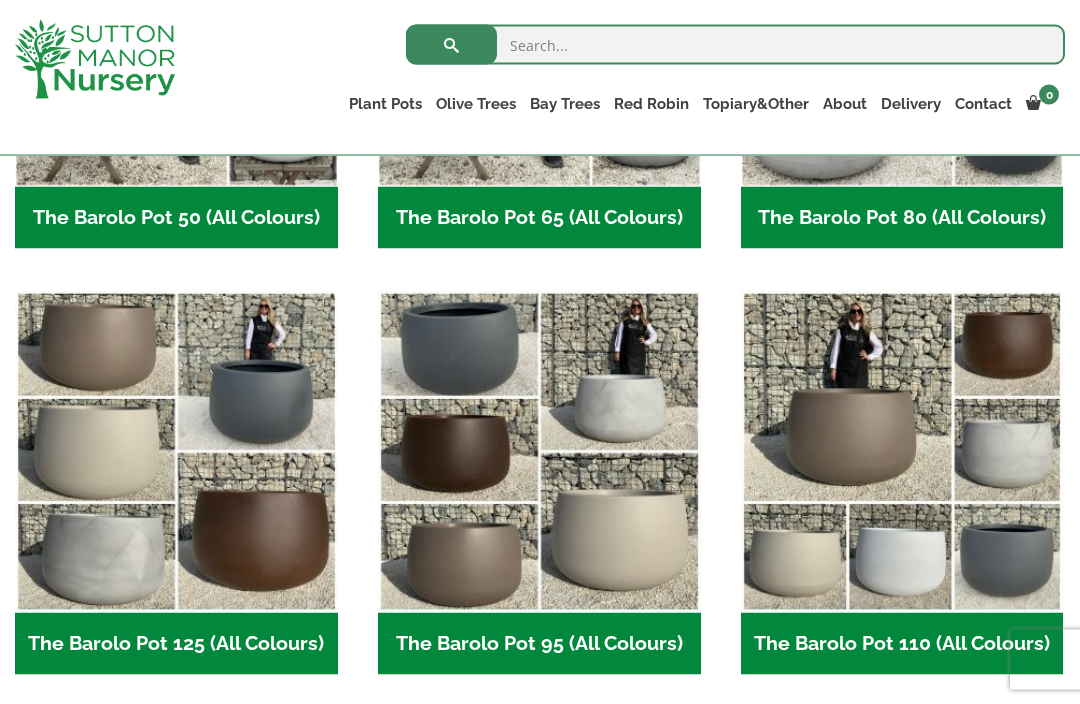 click on "The Barolo Pot 110 (All Colours)  (6)" at bounding box center (902, 644) 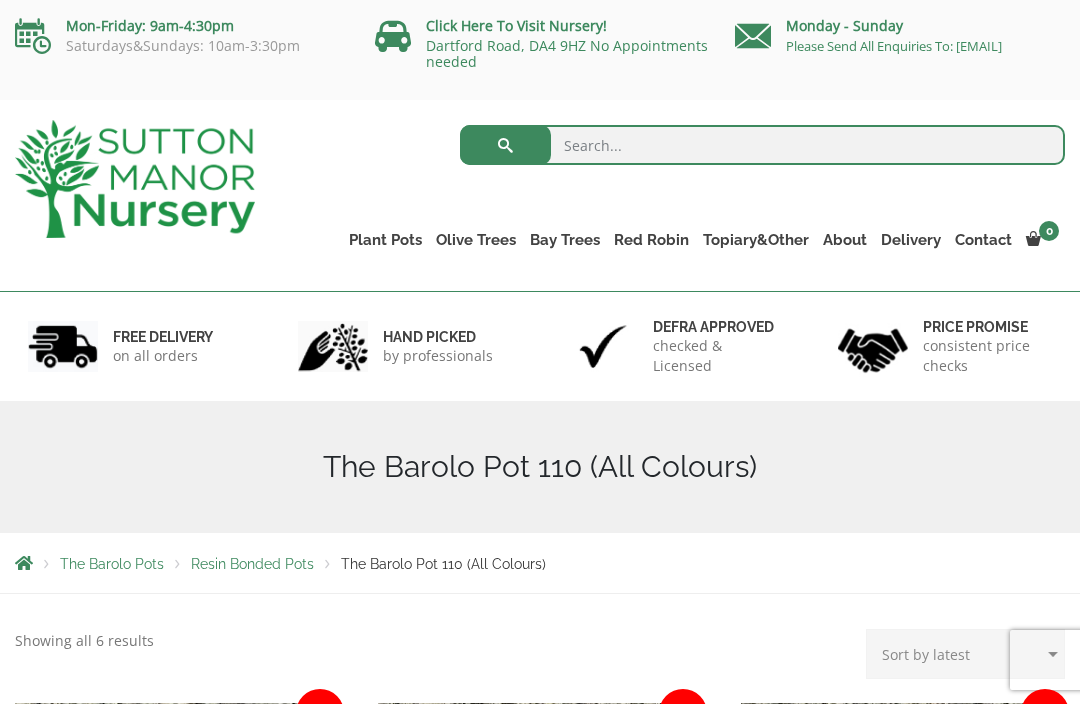 scroll, scrollTop: 0, scrollLeft: 0, axis: both 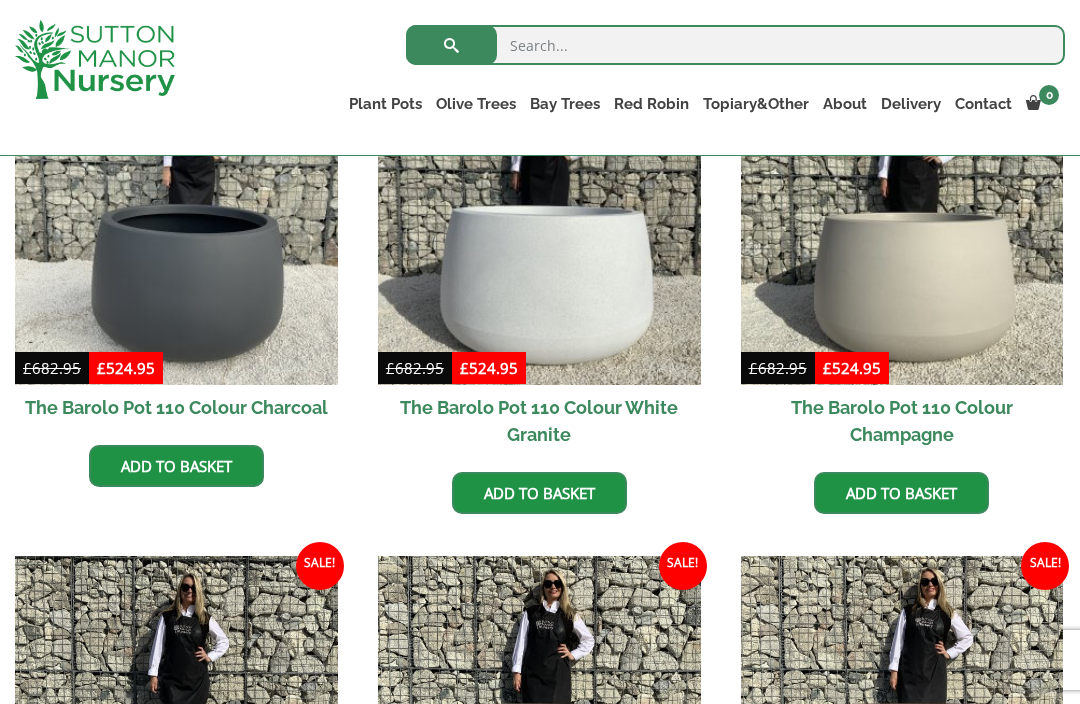 click at bounding box center [539, 223] 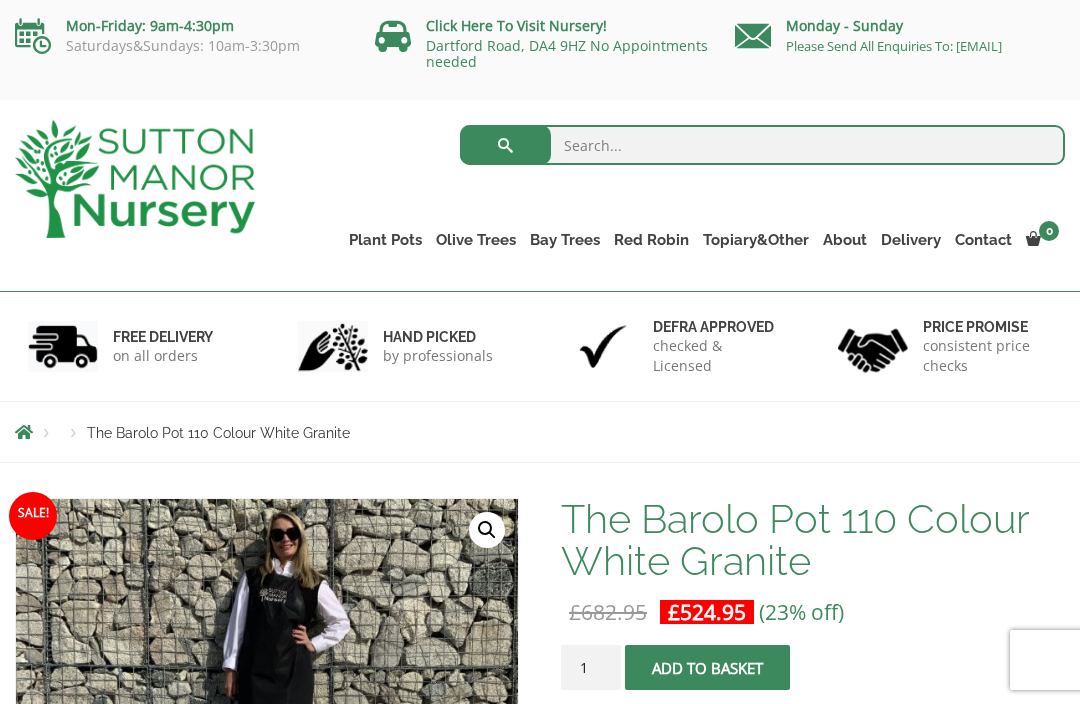 scroll, scrollTop: 0, scrollLeft: 0, axis: both 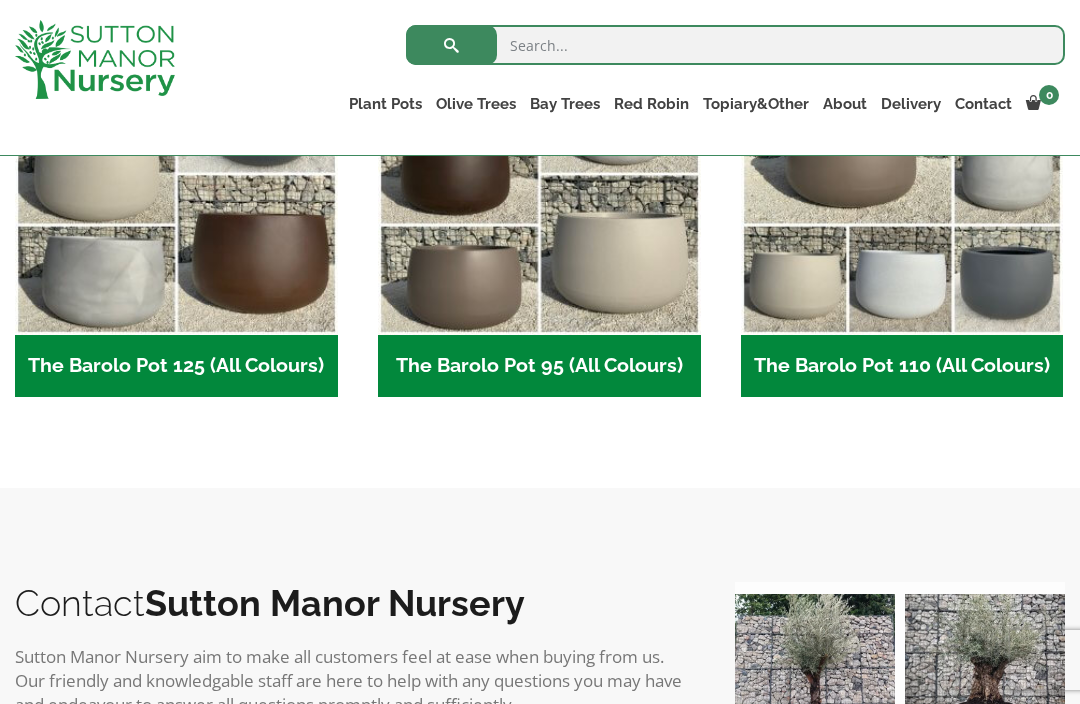click at bounding box center (539, 174) 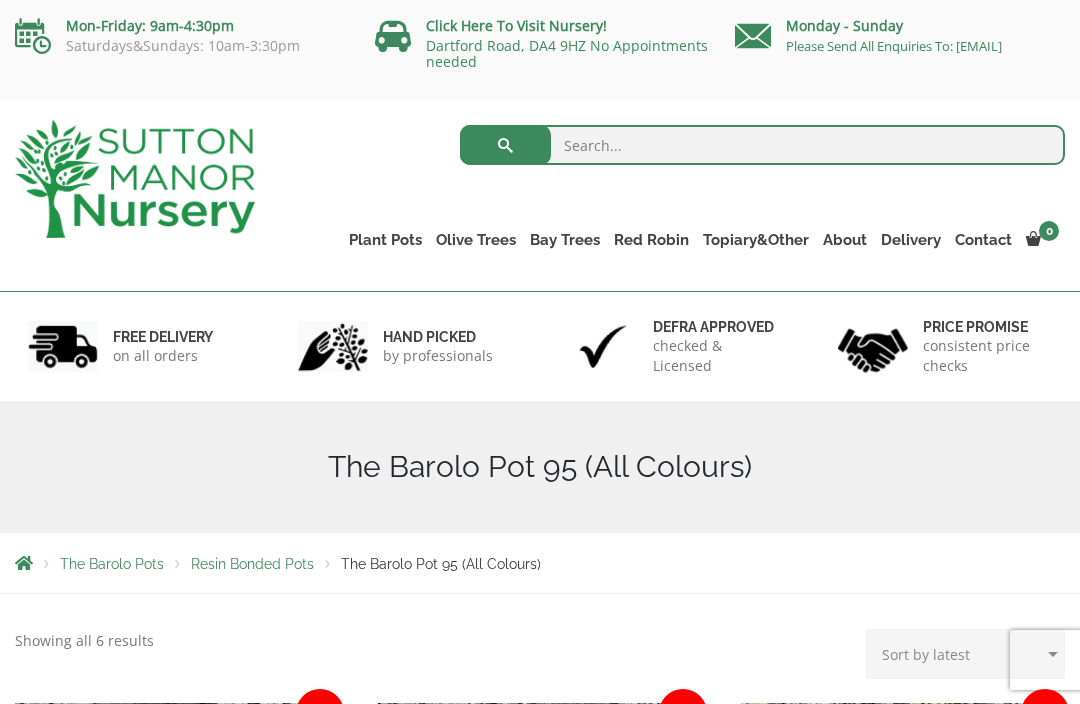 scroll, scrollTop: 0, scrollLeft: 0, axis: both 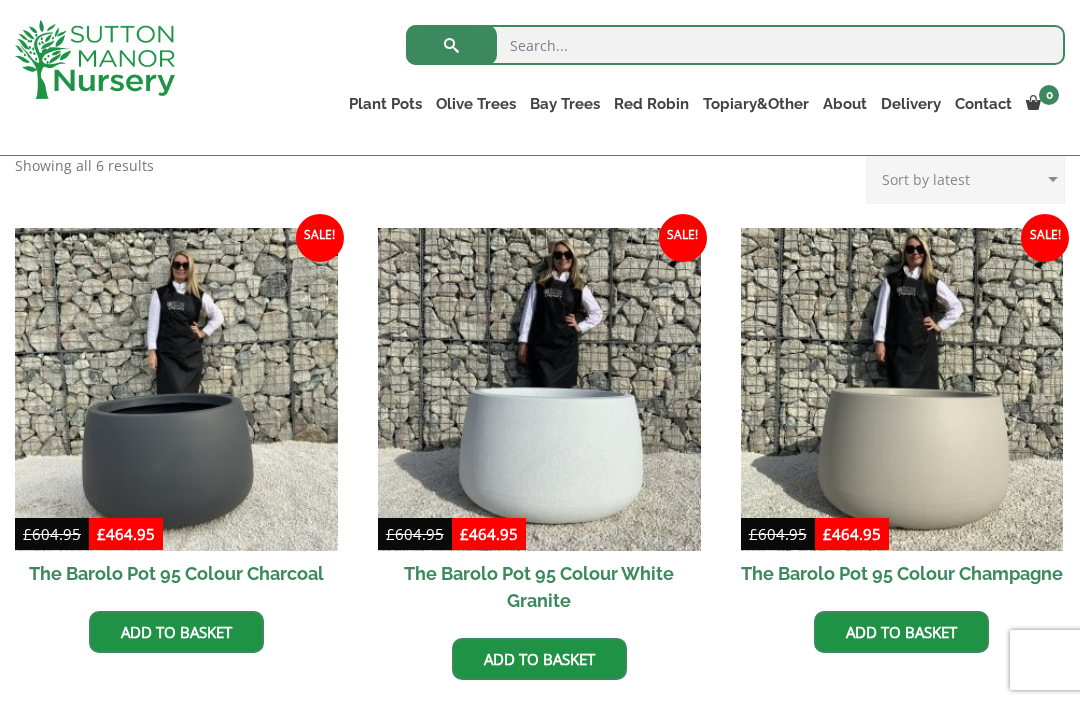 click at bounding box center [539, 389] 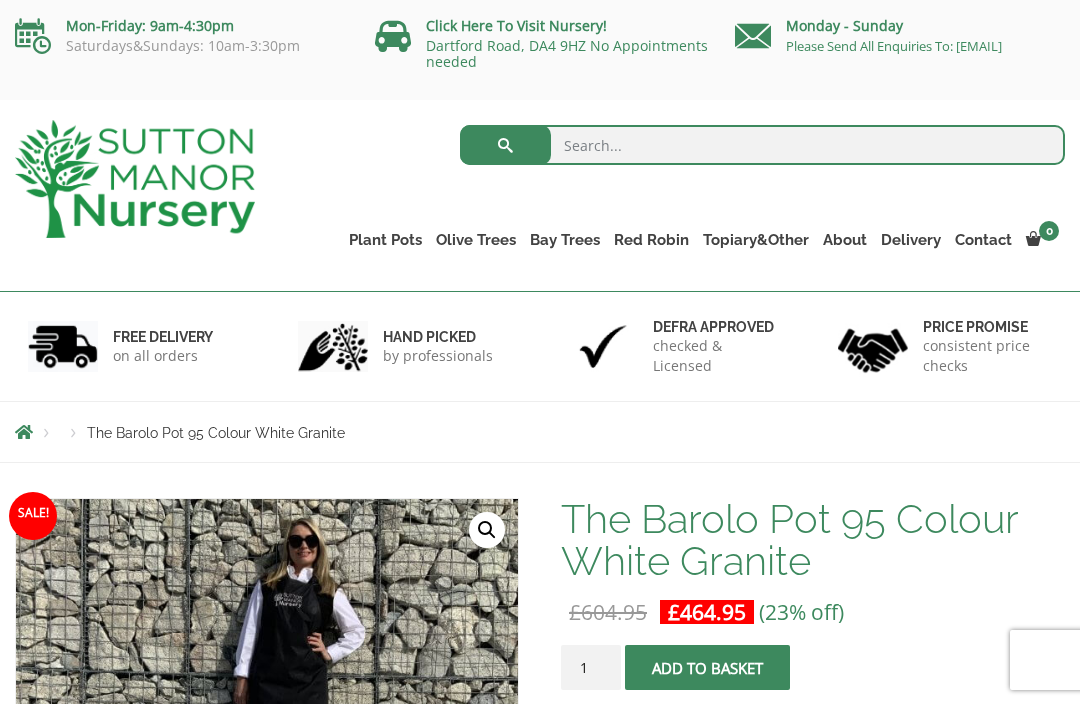 scroll, scrollTop: 0, scrollLeft: 0, axis: both 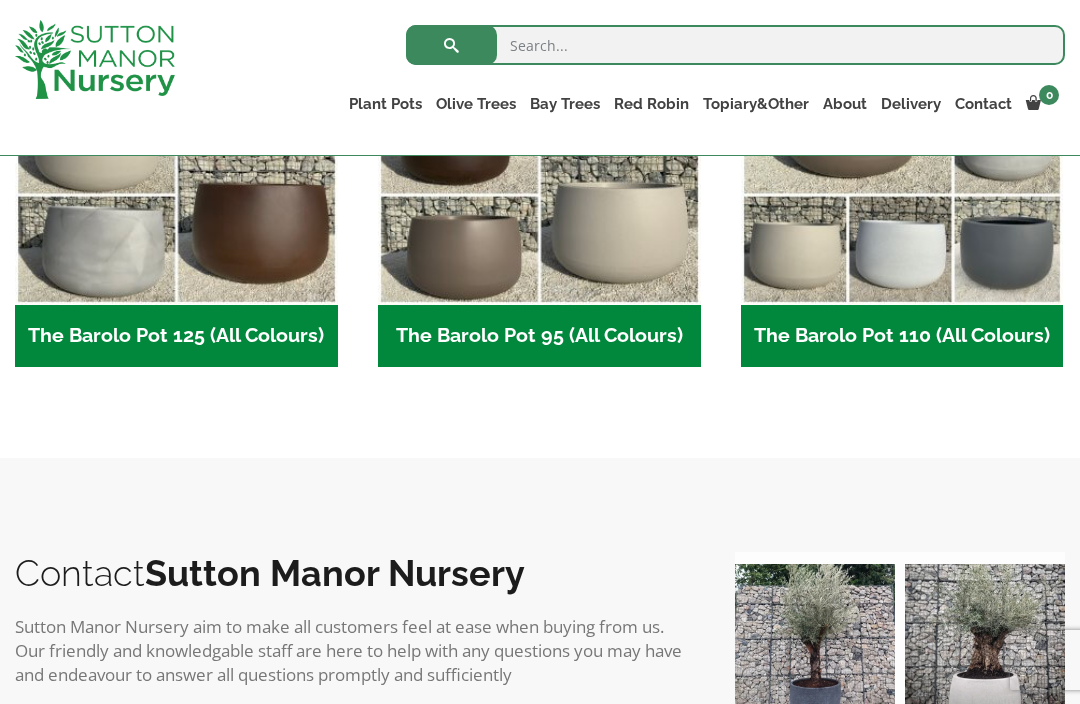 click on "The Barolo Pot 110 (All Colours)  (6)" at bounding box center (902, 336) 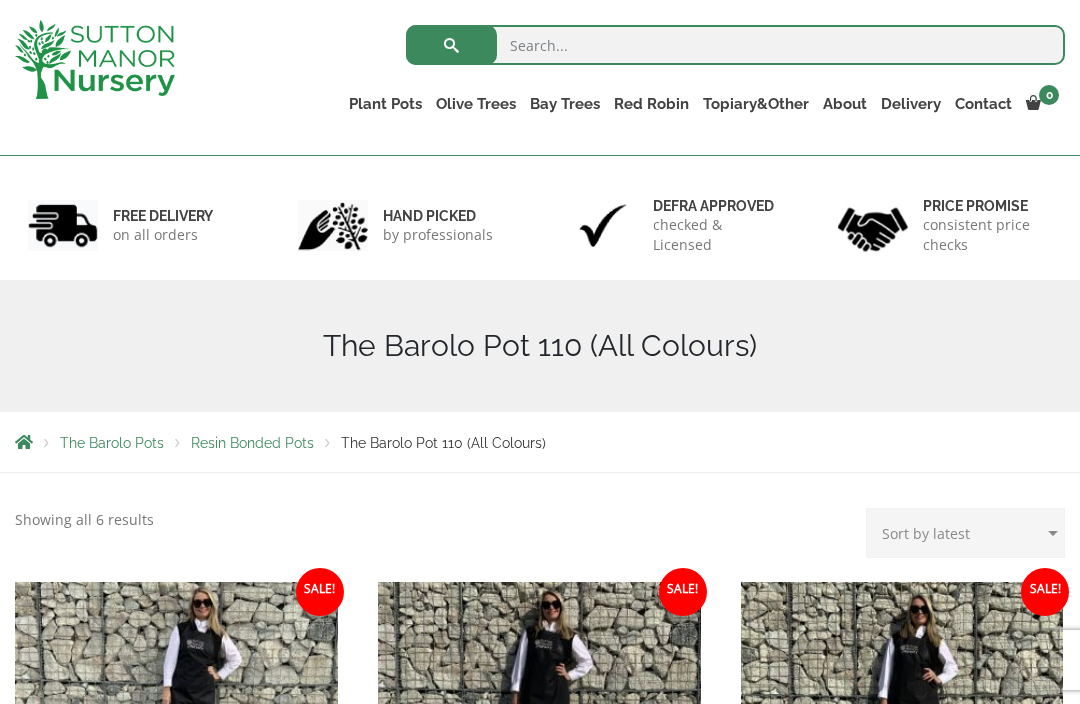 scroll, scrollTop: 321, scrollLeft: 0, axis: vertical 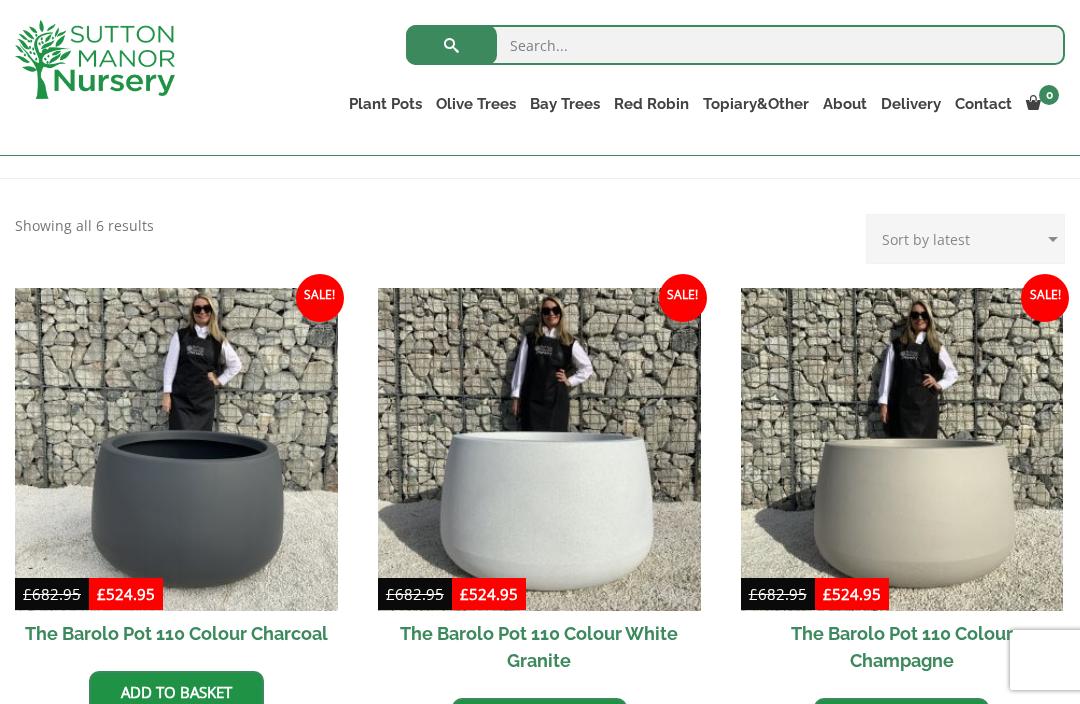 click at bounding box center (539, 449) 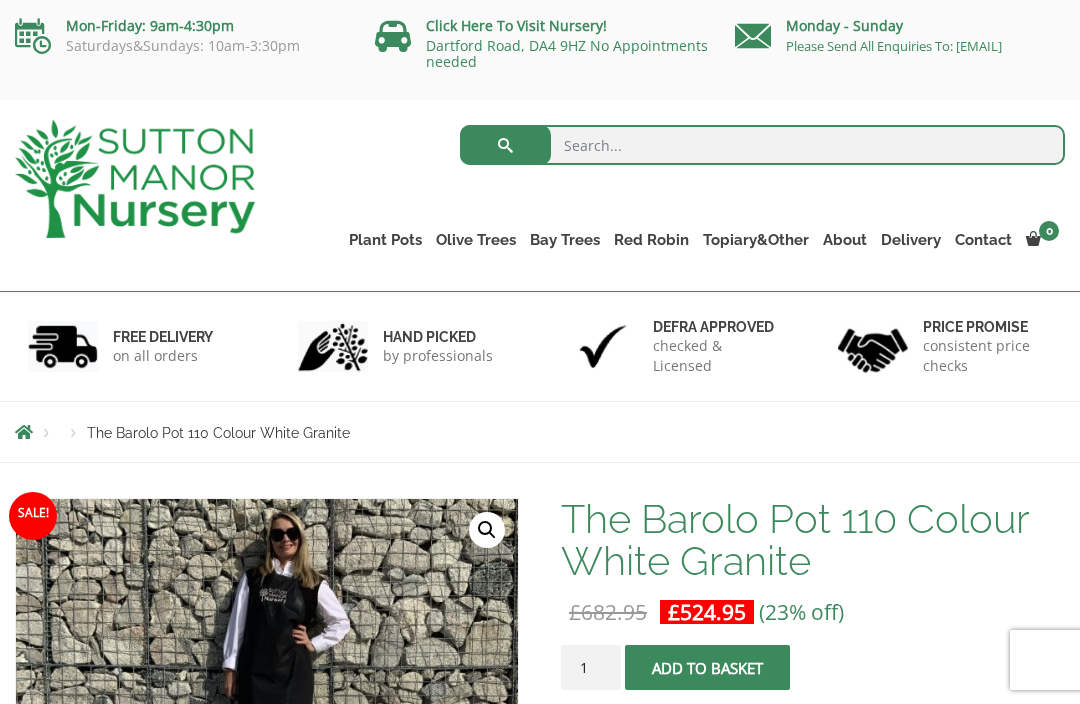 scroll, scrollTop: 0, scrollLeft: 0, axis: both 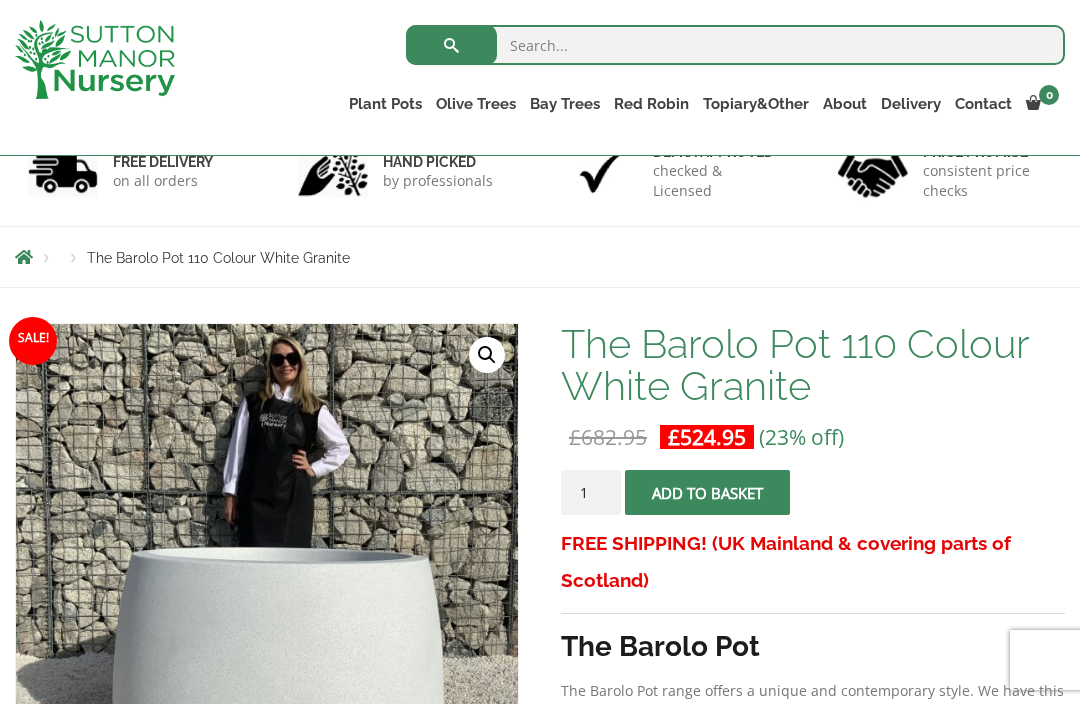 click on "Add to basket" at bounding box center [707, 492] 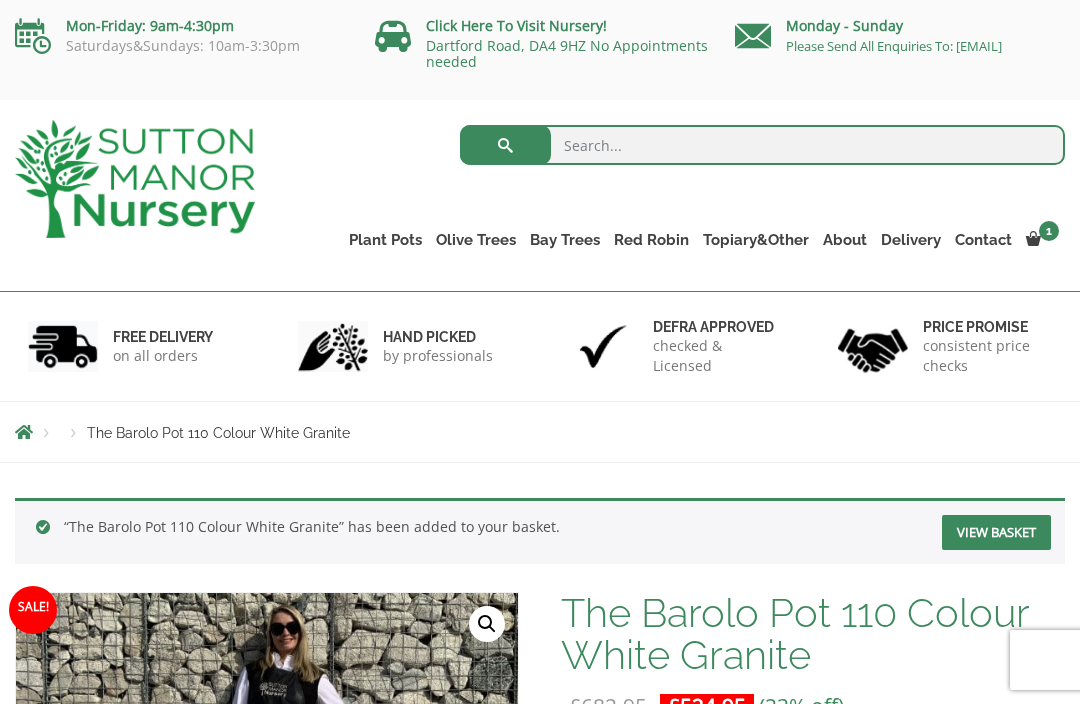 scroll, scrollTop: 0, scrollLeft: 0, axis: both 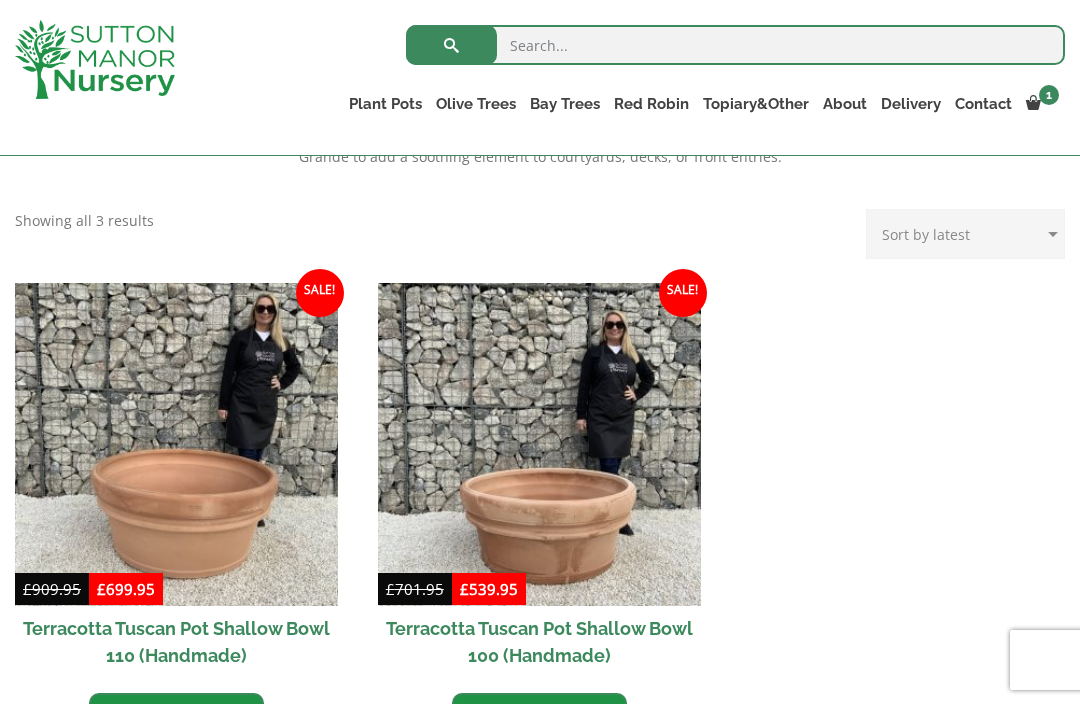 click on "Terracotta Tuscan Pot Shallow Bowl 110 (Handmade)" at bounding box center [176, 642] 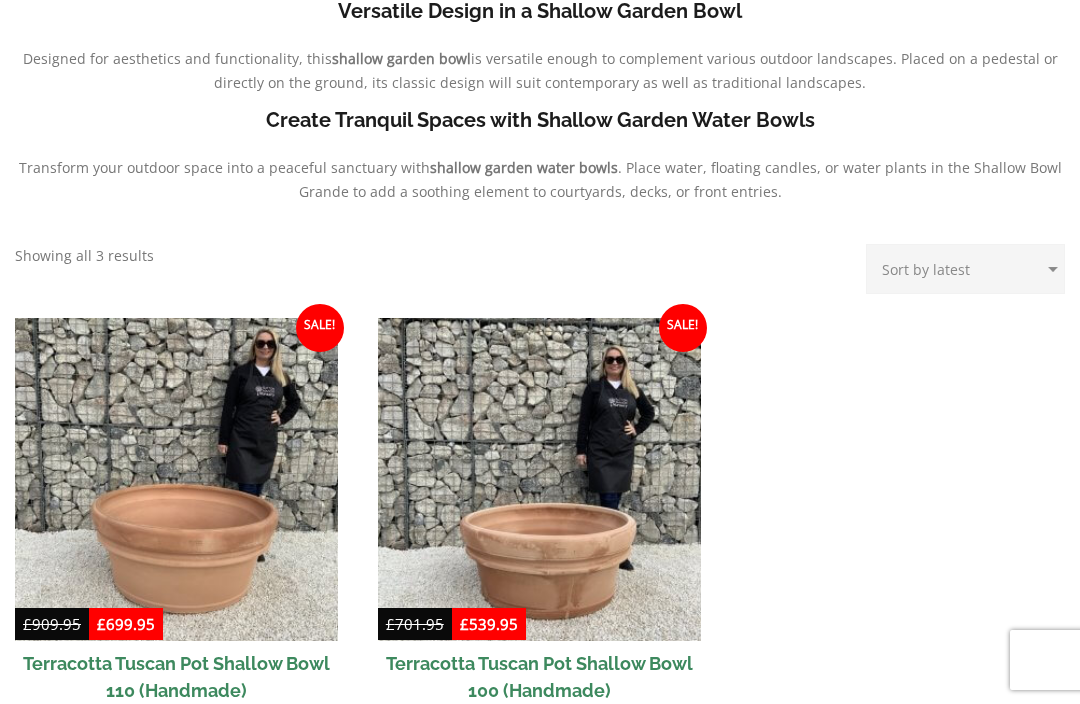 scroll, scrollTop: 843, scrollLeft: 0, axis: vertical 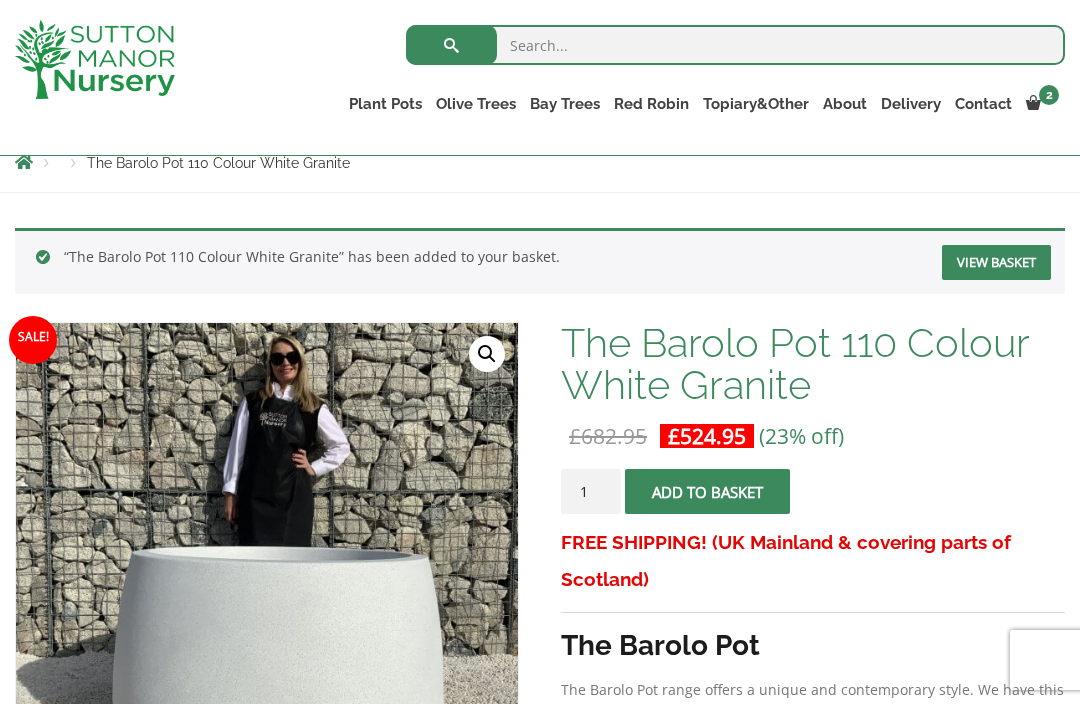 click on "The Atlantis Pots" at bounding box center (0, 0) 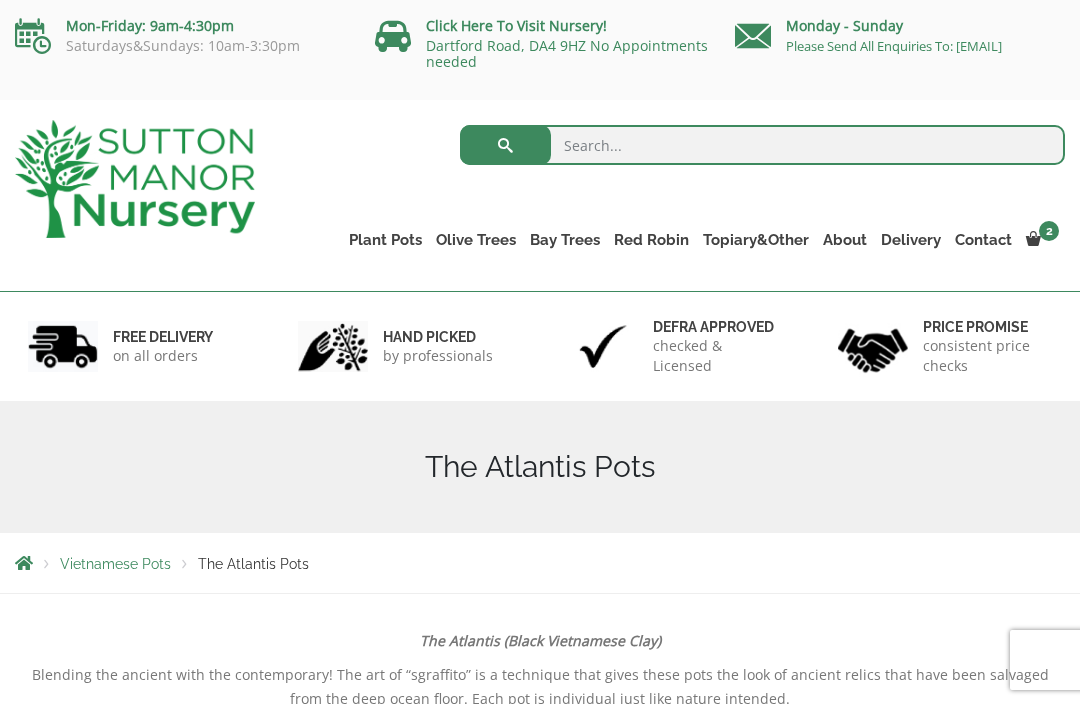 scroll, scrollTop: 152, scrollLeft: 0, axis: vertical 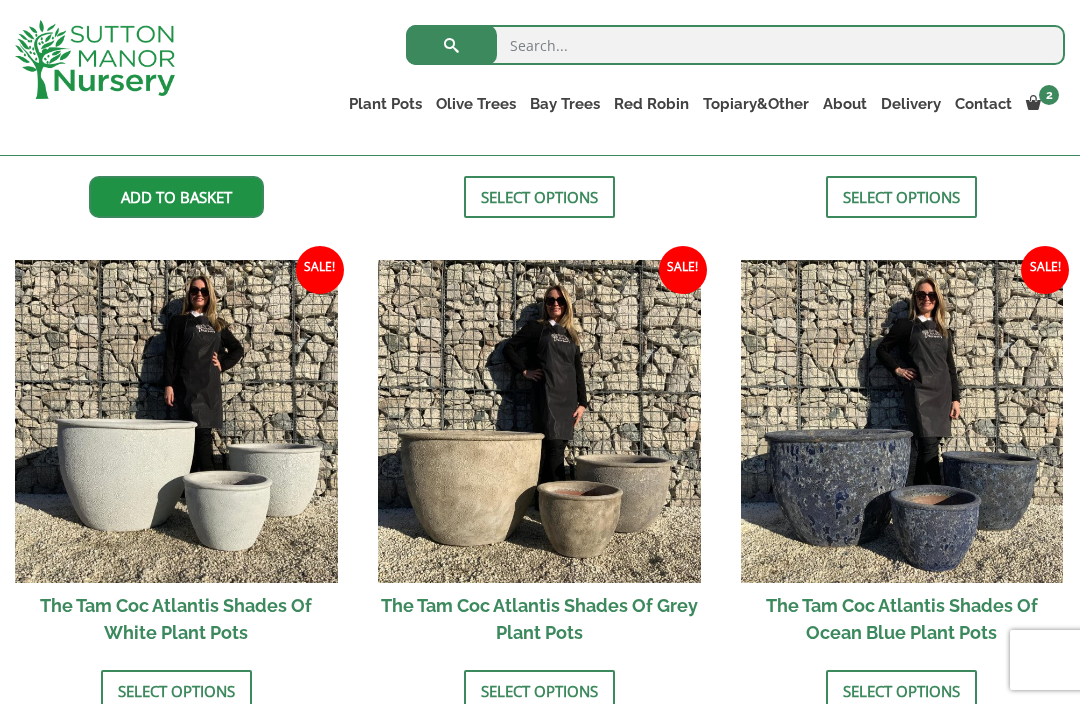 click on "The Tam Coc Atlantis Shades Of White Plant Pots" at bounding box center [176, 619] 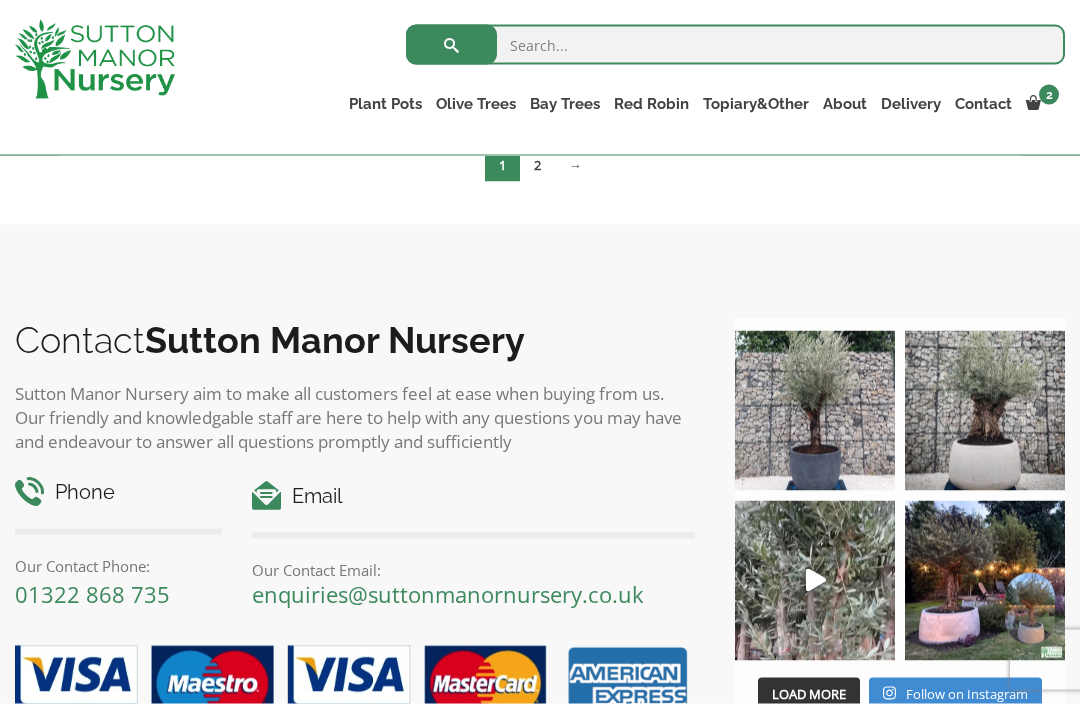 scroll, scrollTop: 2185, scrollLeft: 0, axis: vertical 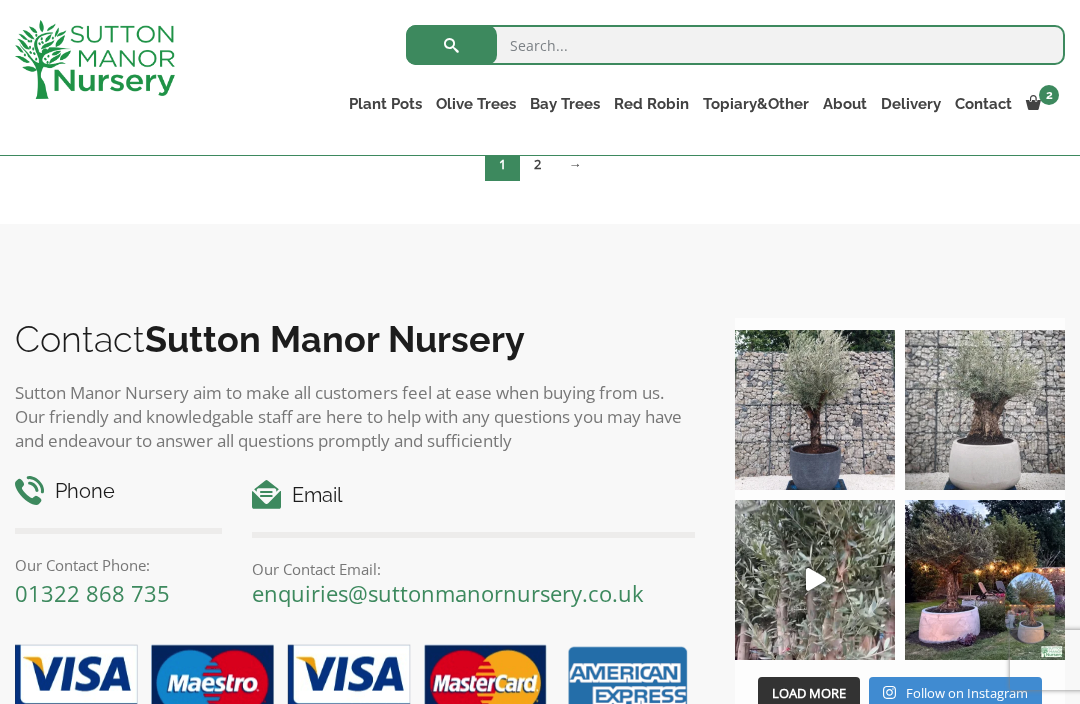 click at bounding box center [985, 410] 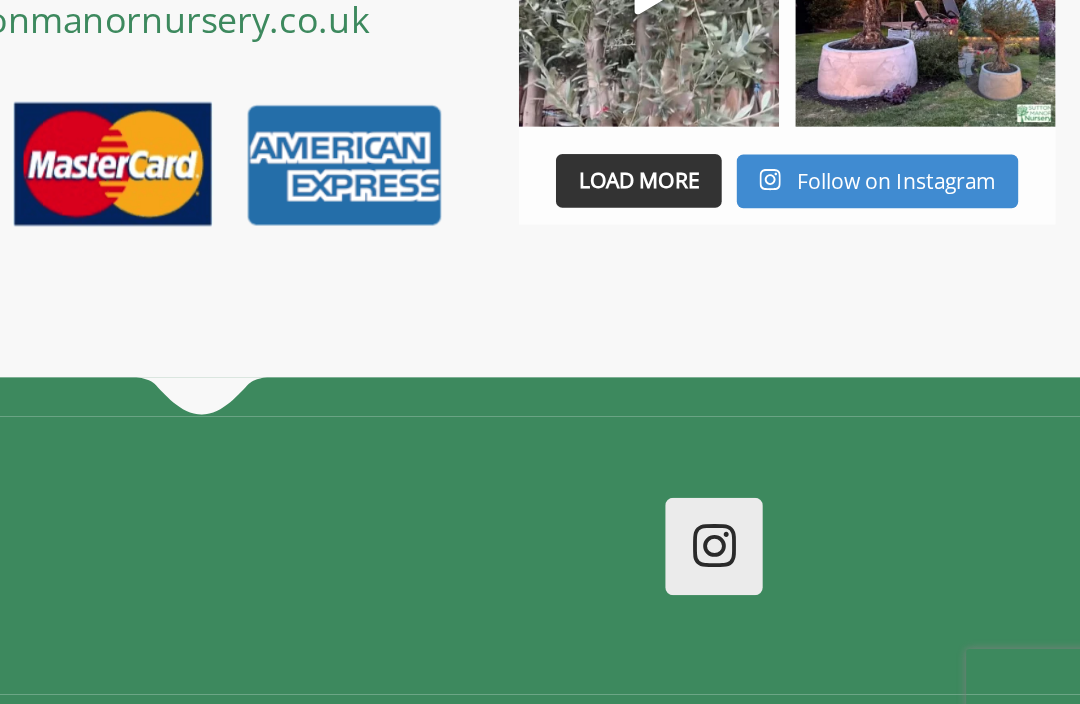 scroll, scrollTop: 2535, scrollLeft: 0, axis: vertical 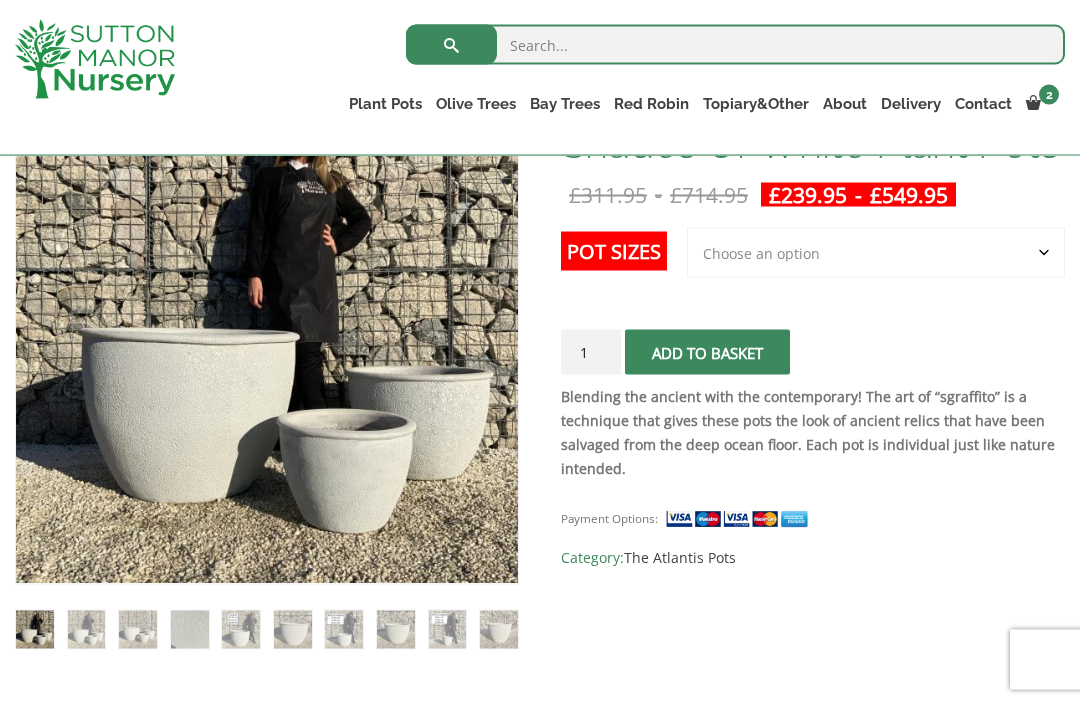 click on "Choose an option 3rd to Largest Pot In The Picture 2nd to Largest Pot In The Picture Largest pot In The Picture" 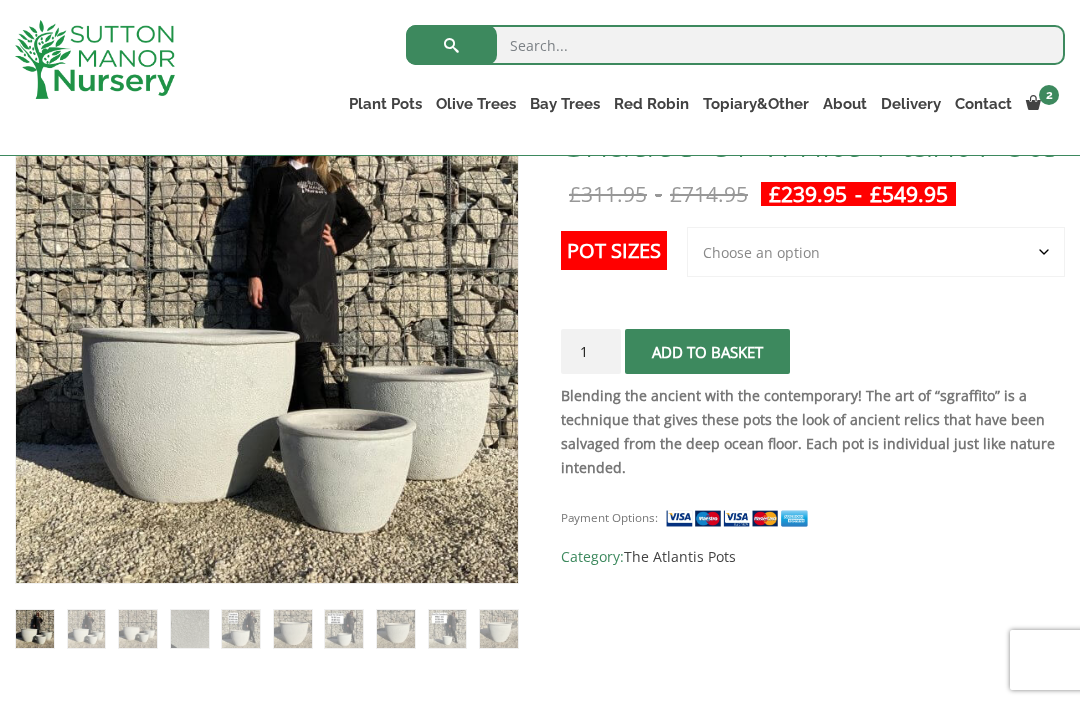 select on "Largest pot In The Picture" 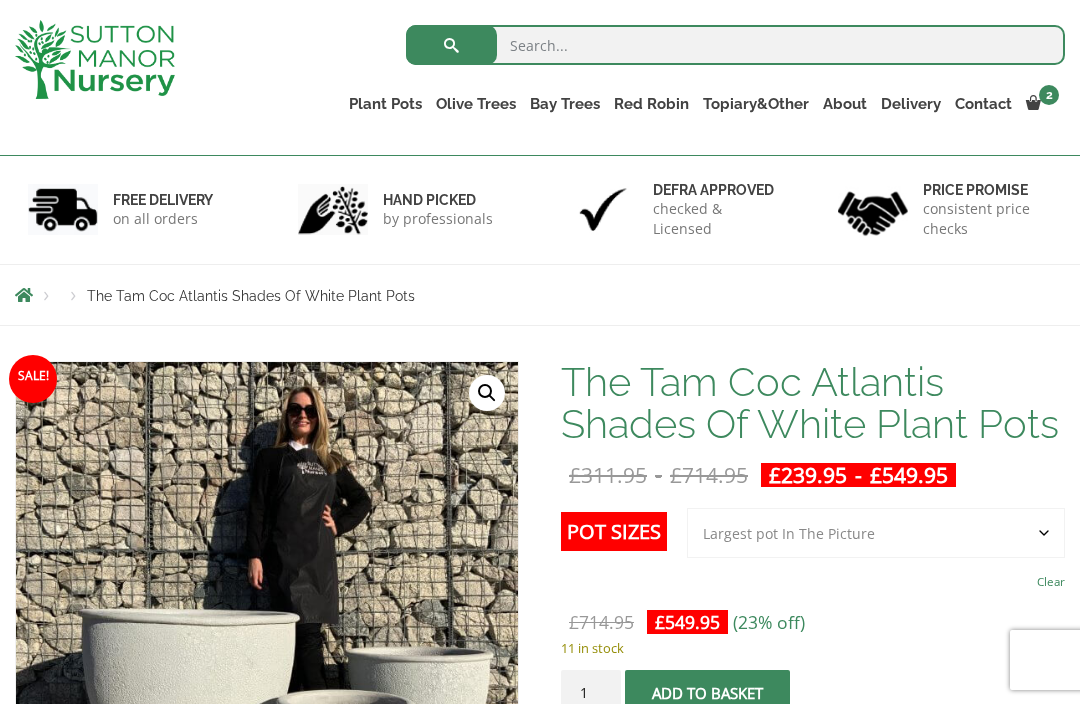 scroll, scrollTop: 96, scrollLeft: 0, axis: vertical 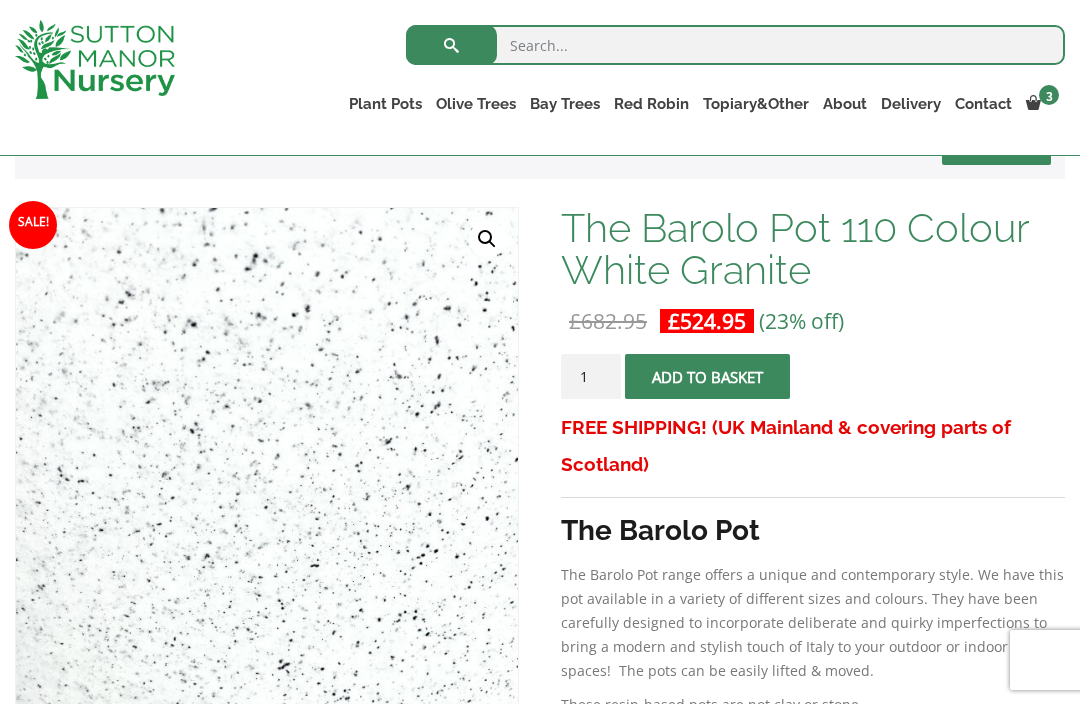 click on "The Old Stone Pots" at bounding box center [0, 0] 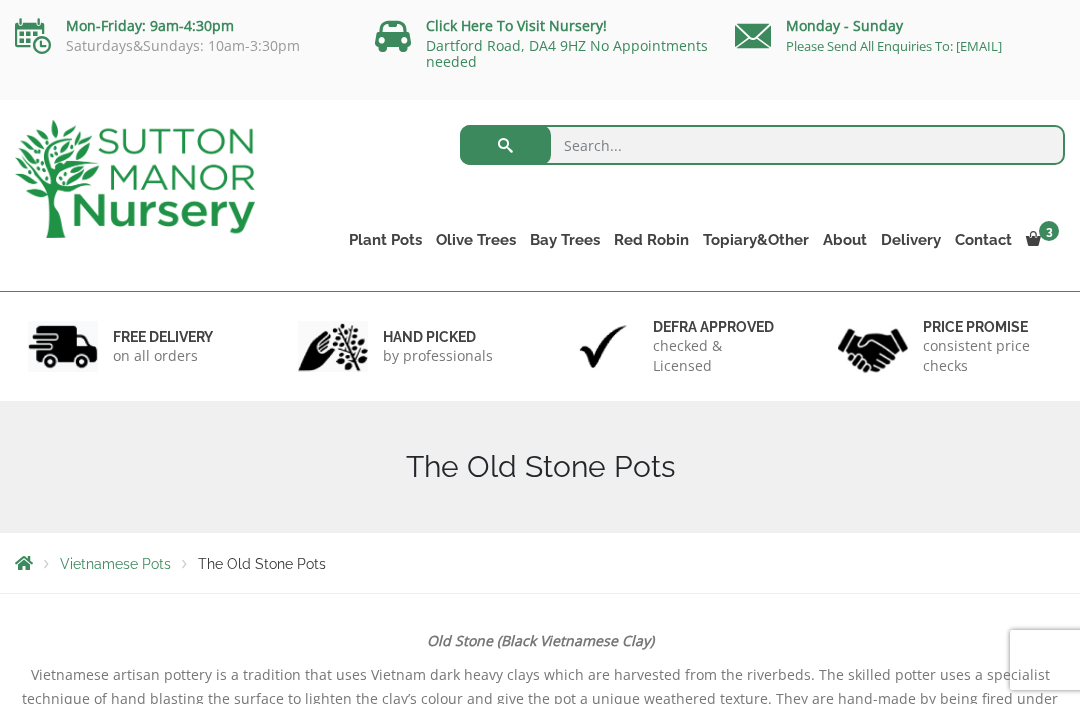 scroll, scrollTop: 0, scrollLeft: 0, axis: both 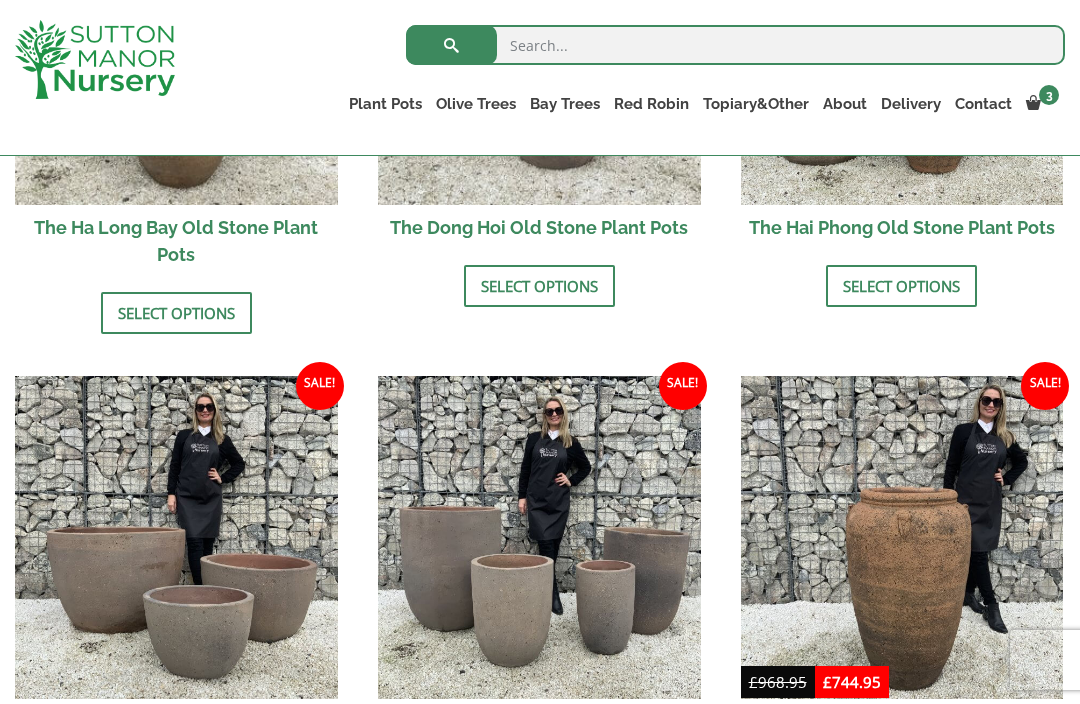 click at bounding box center (176, 537) 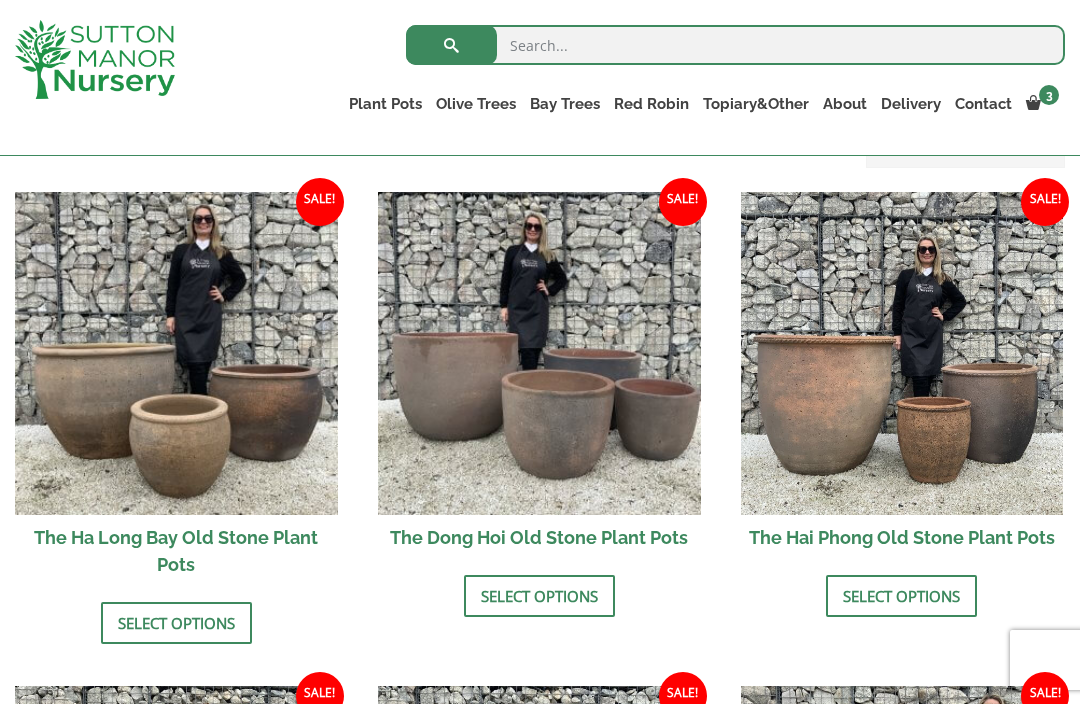 scroll, scrollTop: 666, scrollLeft: 0, axis: vertical 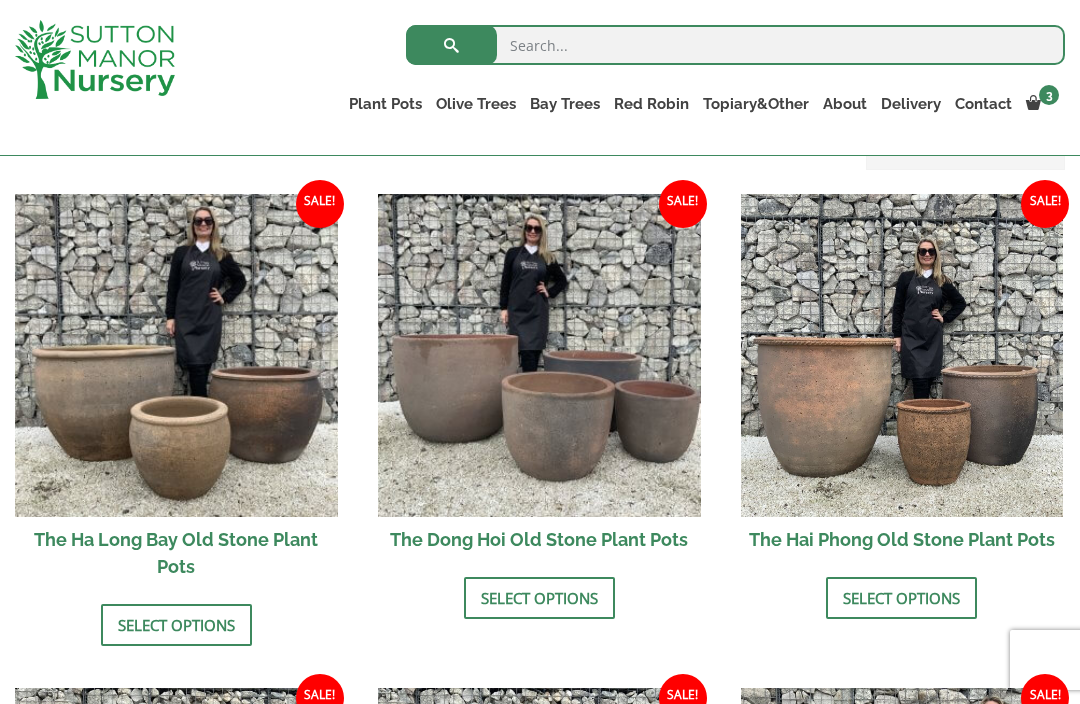 click at bounding box center [176, 355] 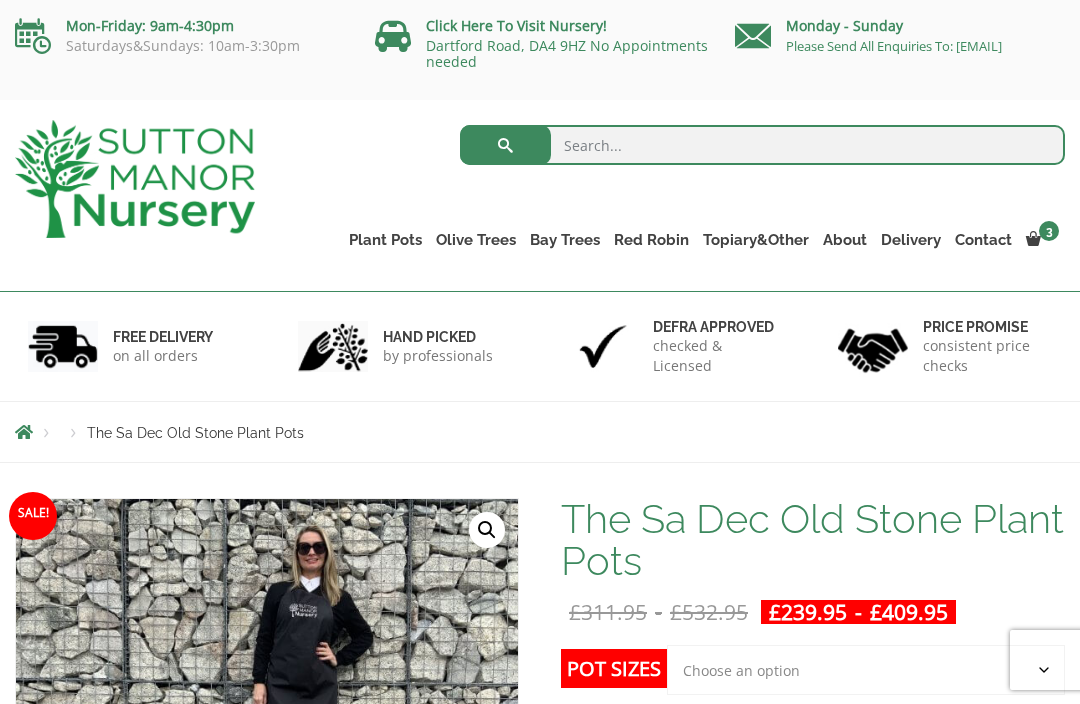 scroll, scrollTop: 0, scrollLeft: 0, axis: both 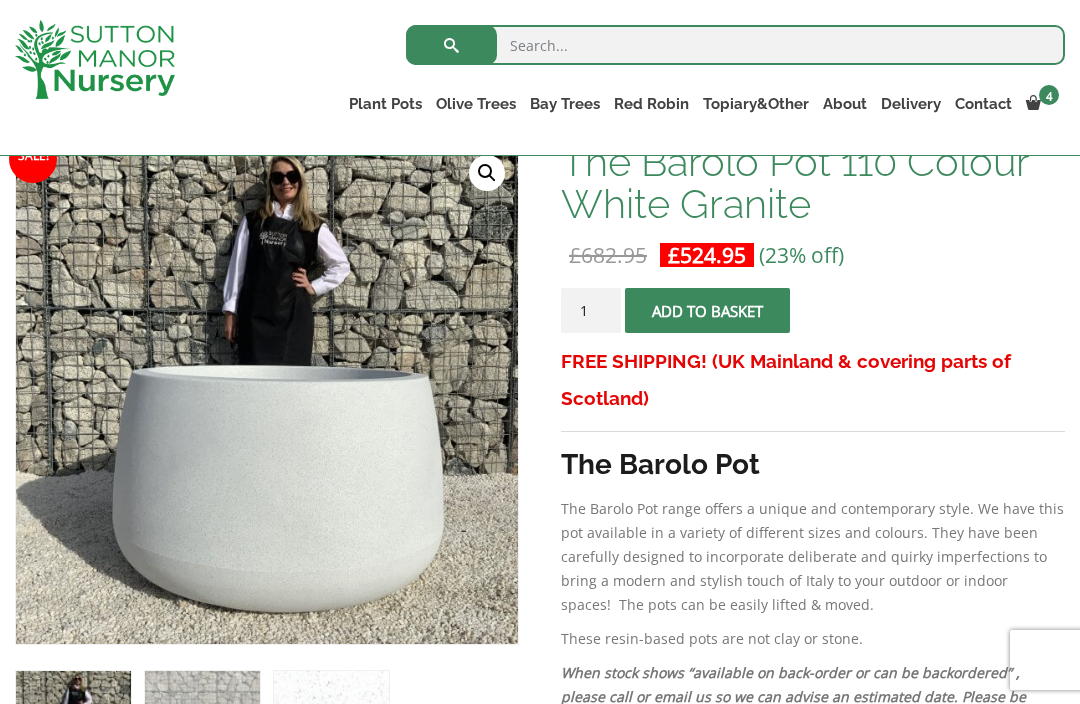 click on "Fibre Clay Pots" at bounding box center [0, 0] 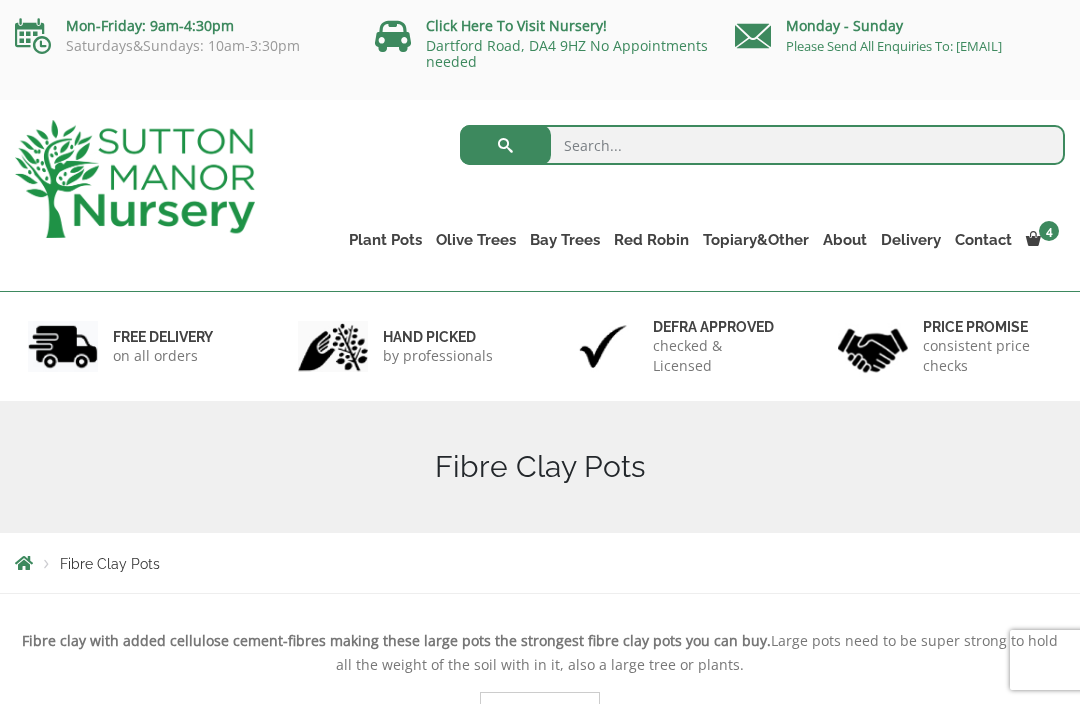 scroll, scrollTop: 282, scrollLeft: 0, axis: vertical 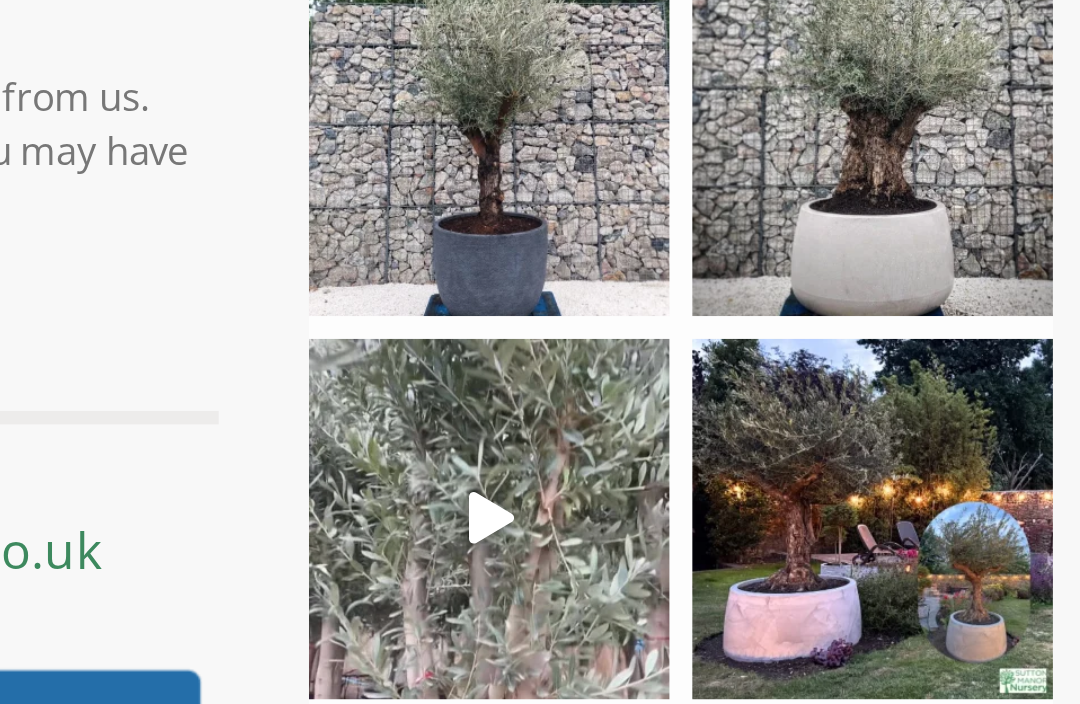 click at bounding box center (815, 504) 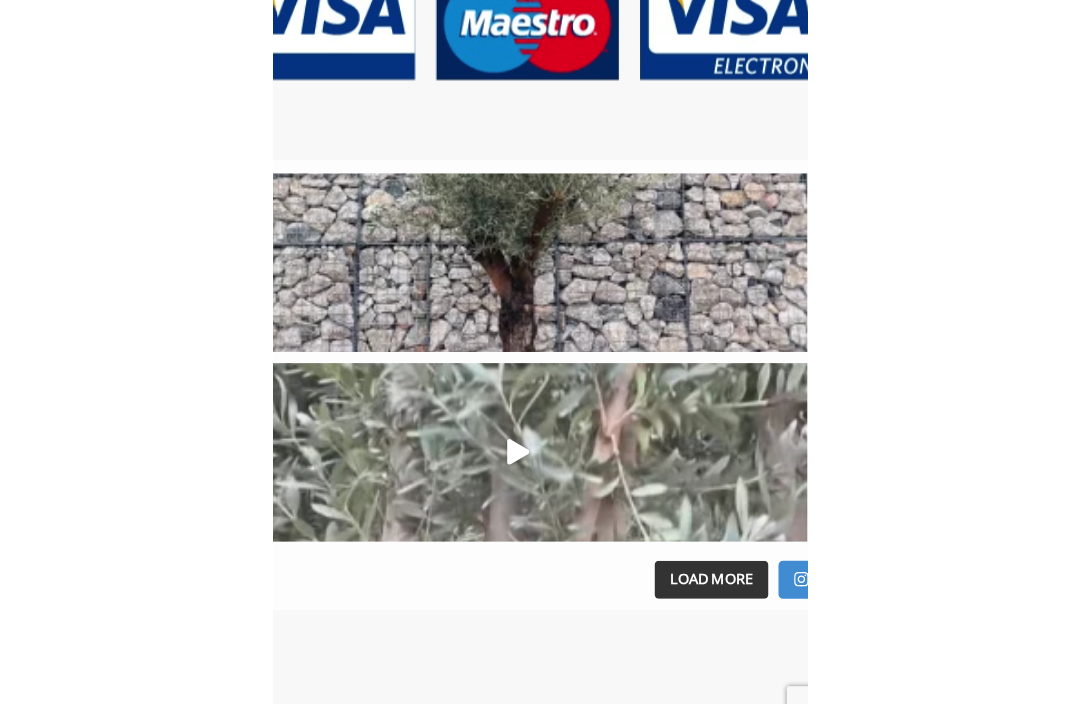 scroll, scrollTop: 1183, scrollLeft: 0, axis: vertical 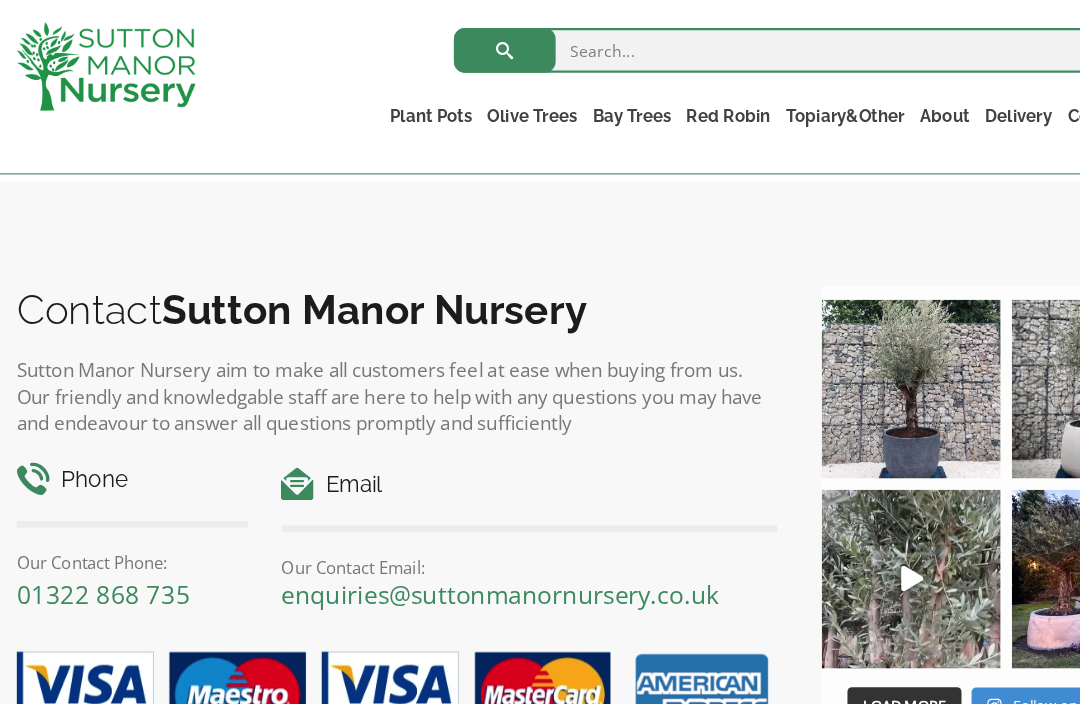 click on "Vietnamese Pots" at bounding box center (0, 0) 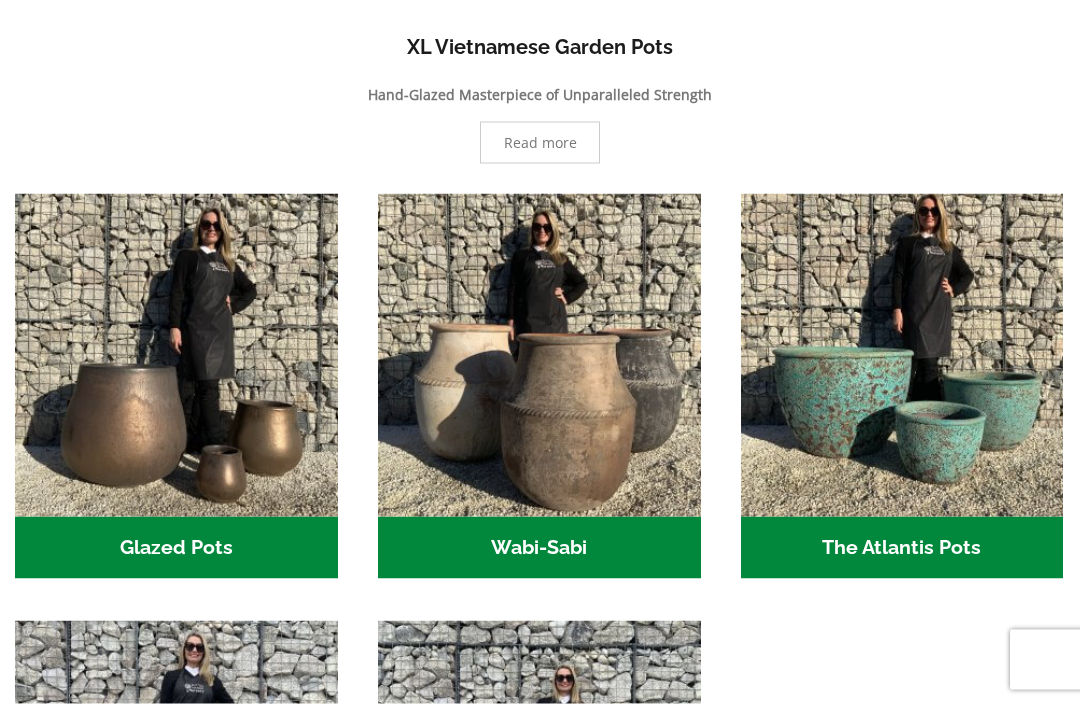 scroll, scrollTop: 0, scrollLeft: 0, axis: both 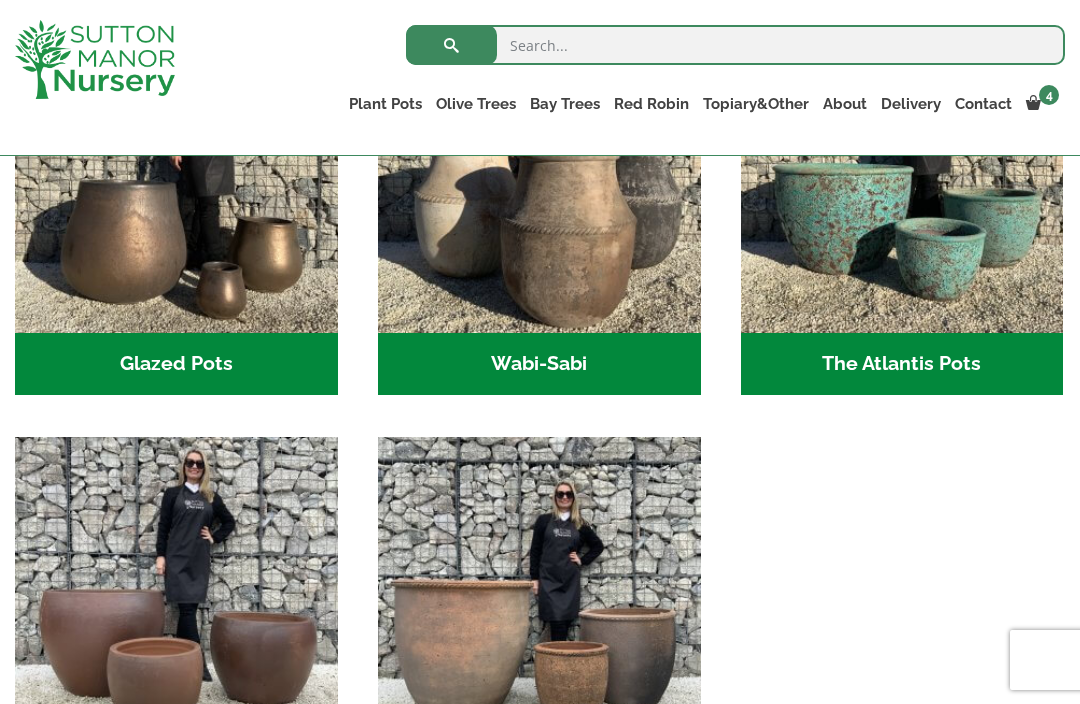 click on "The Atlantis Pots  (9)" at bounding box center [902, 364] 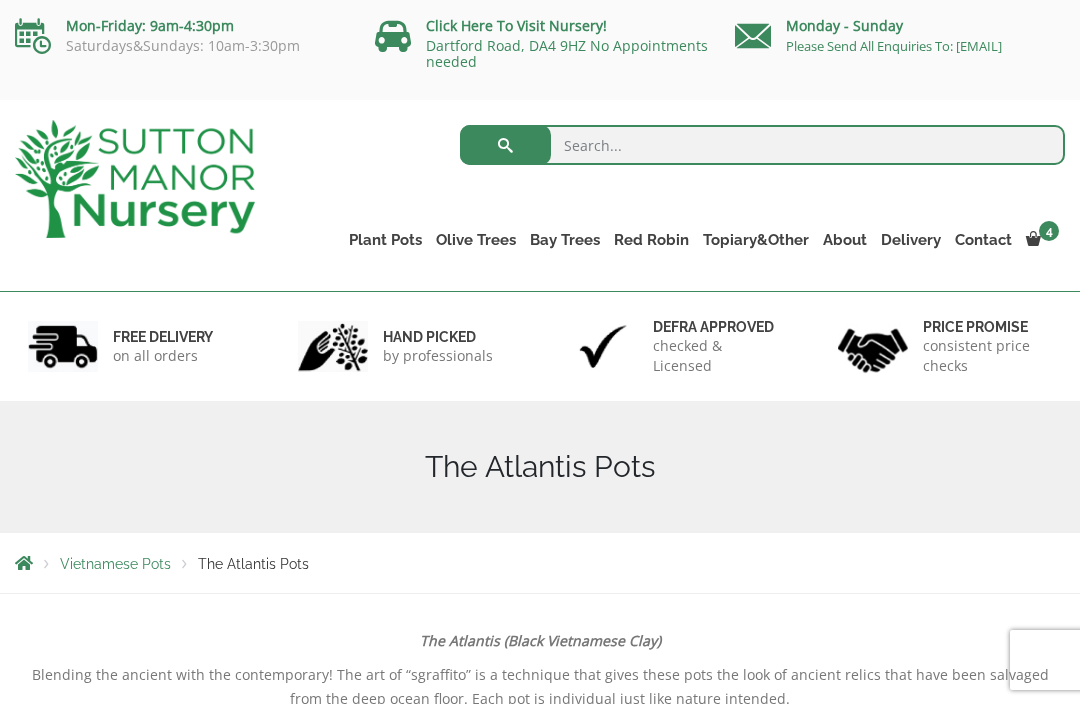 scroll, scrollTop: 0, scrollLeft: 0, axis: both 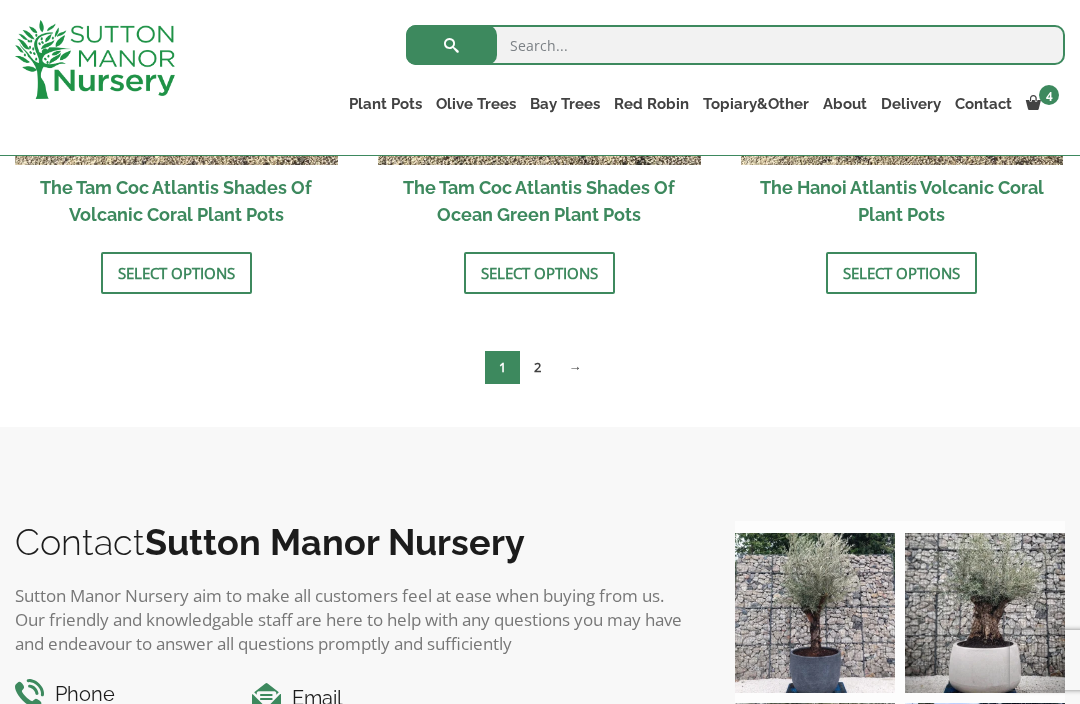 click on "2" at bounding box center [537, 367] 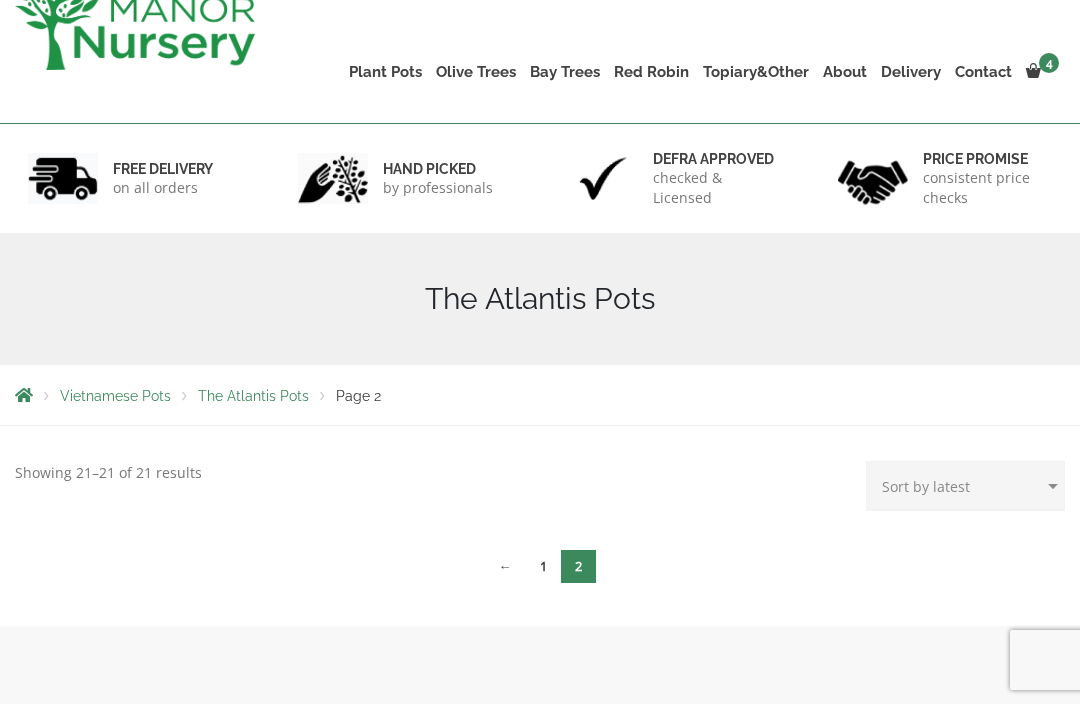 scroll, scrollTop: 334, scrollLeft: 0, axis: vertical 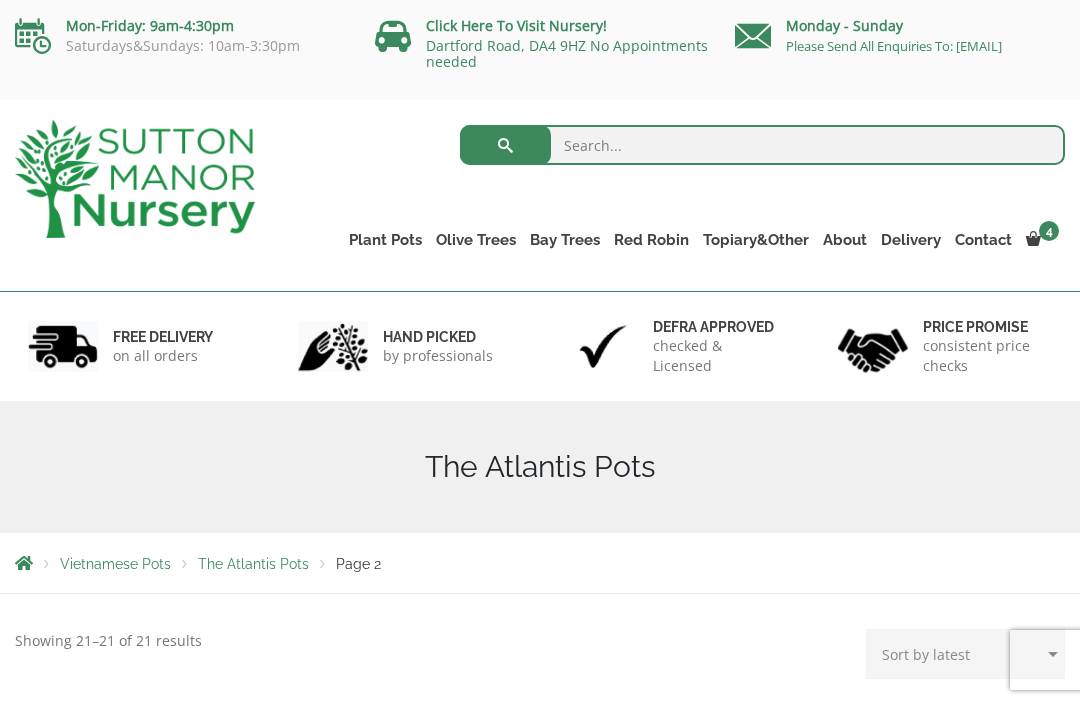 click on "The Milan Pots" at bounding box center (0, 0) 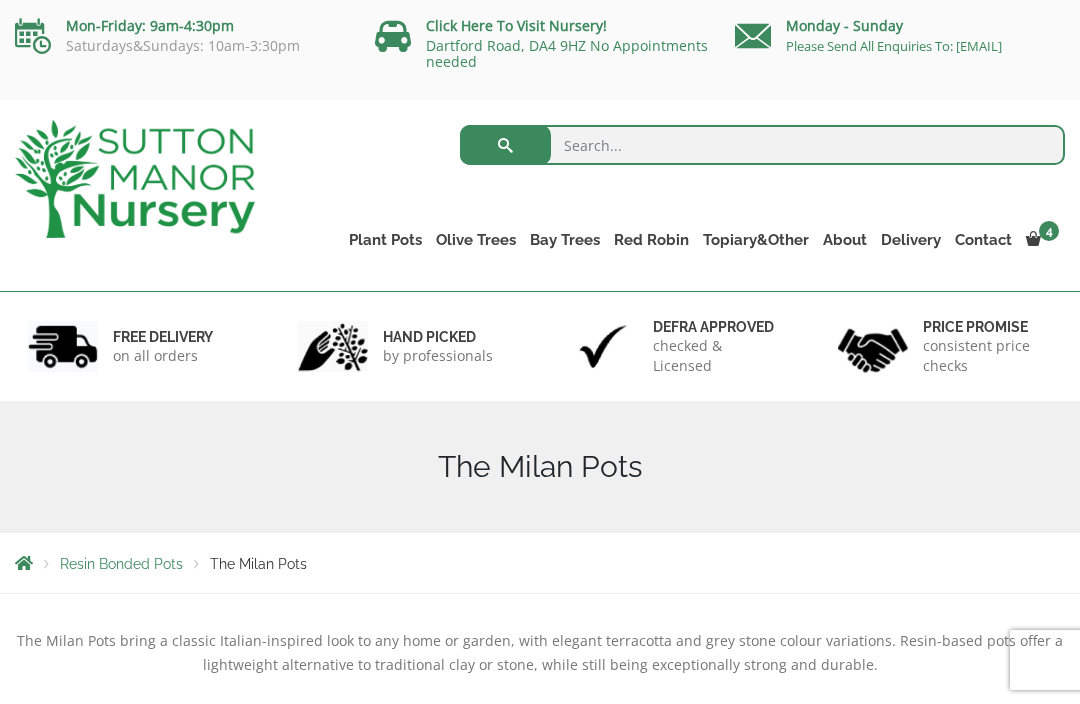 scroll, scrollTop: 270, scrollLeft: 0, axis: vertical 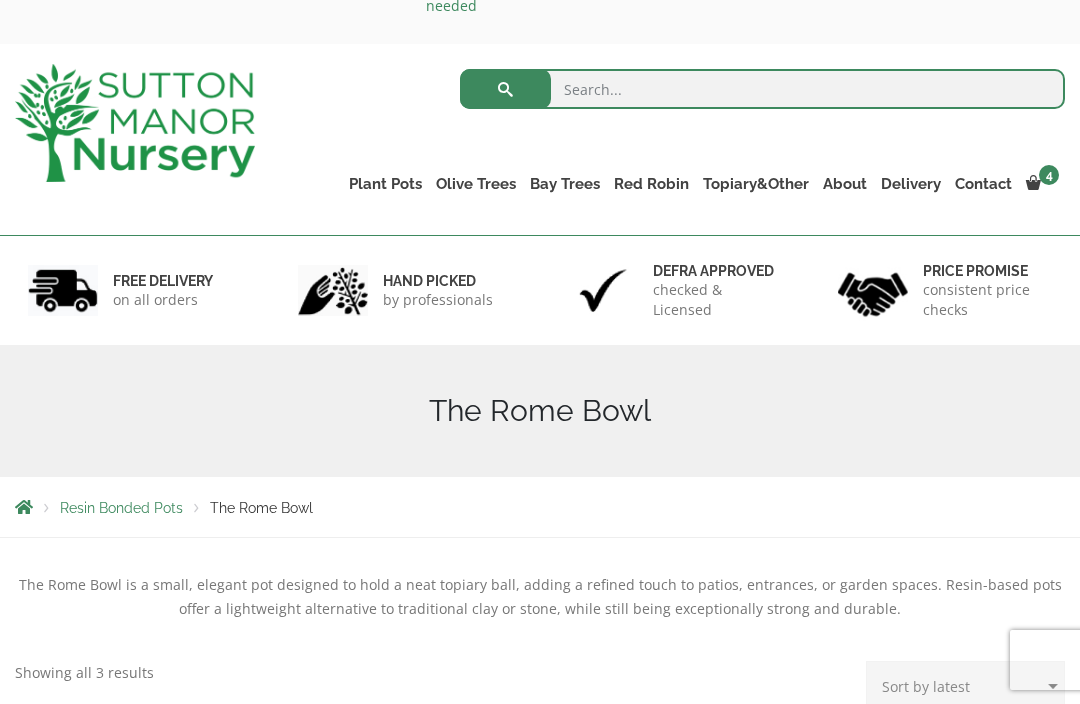click on "The Mediterranean Pots" at bounding box center (0, 0) 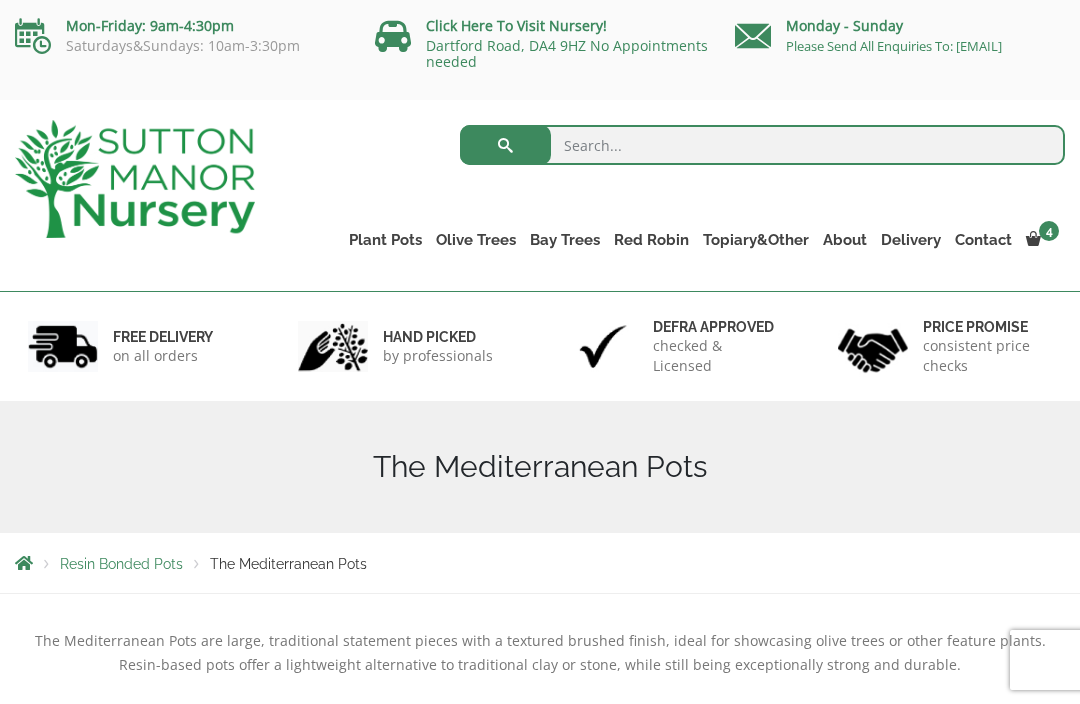 scroll, scrollTop: 0, scrollLeft: 0, axis: both 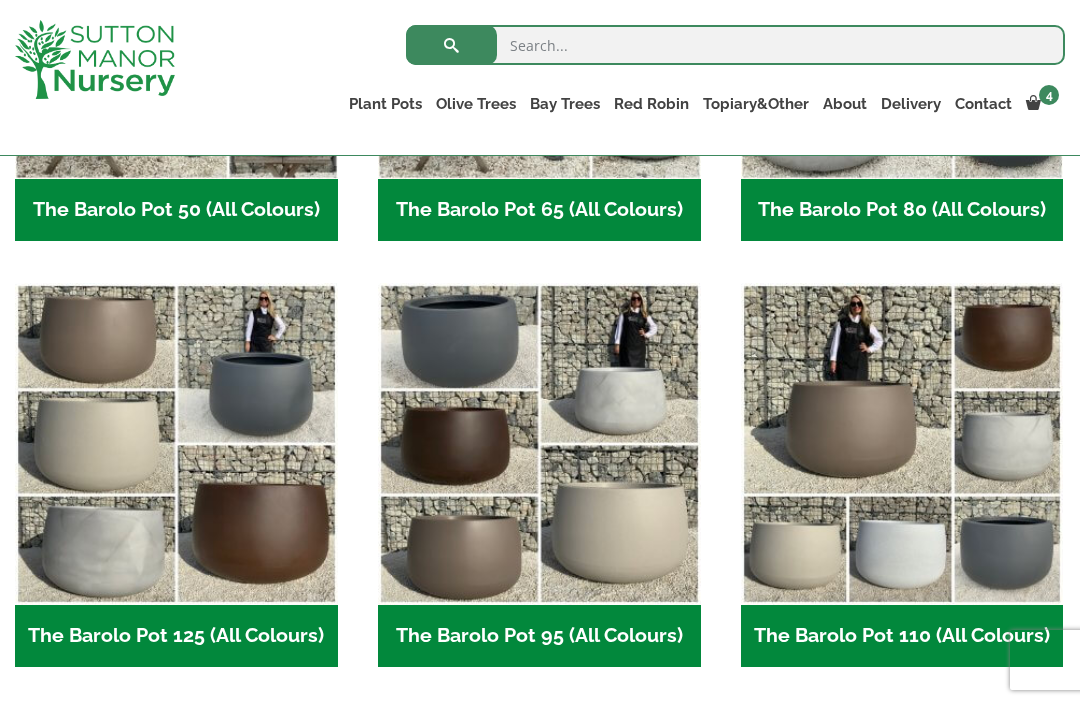 click on "The Barolo Pot 110 (All Colours)  (6)" at bounding box center [902, 636] 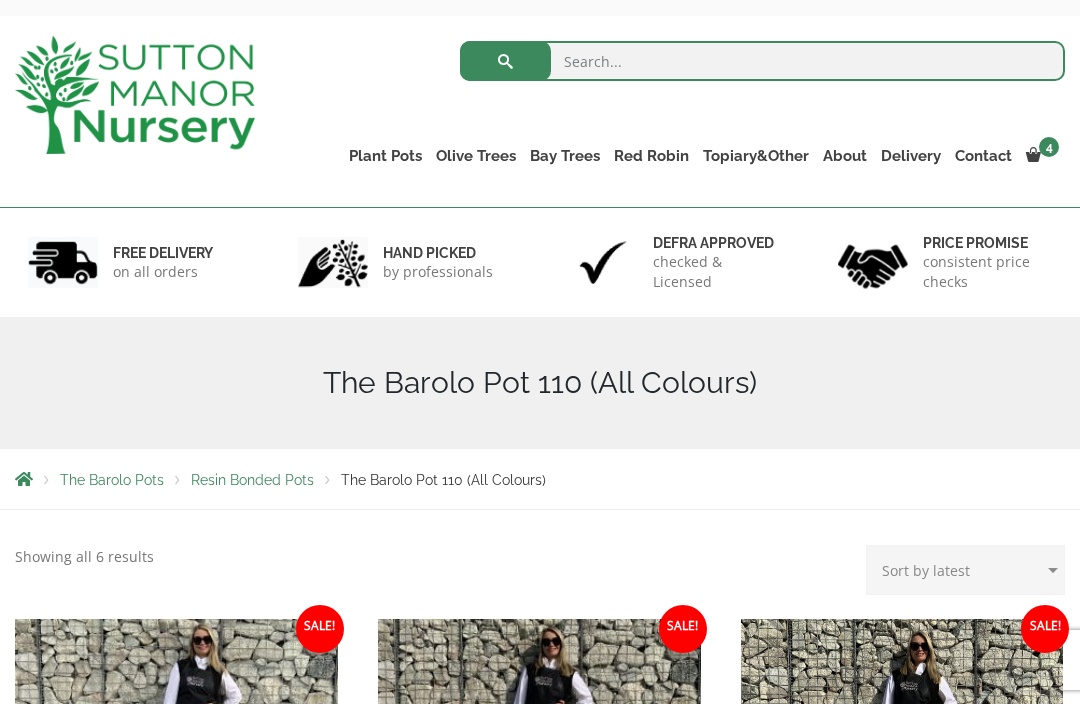 scroll, scrollTop: 254, scrollLeft: 0, axis: vertical 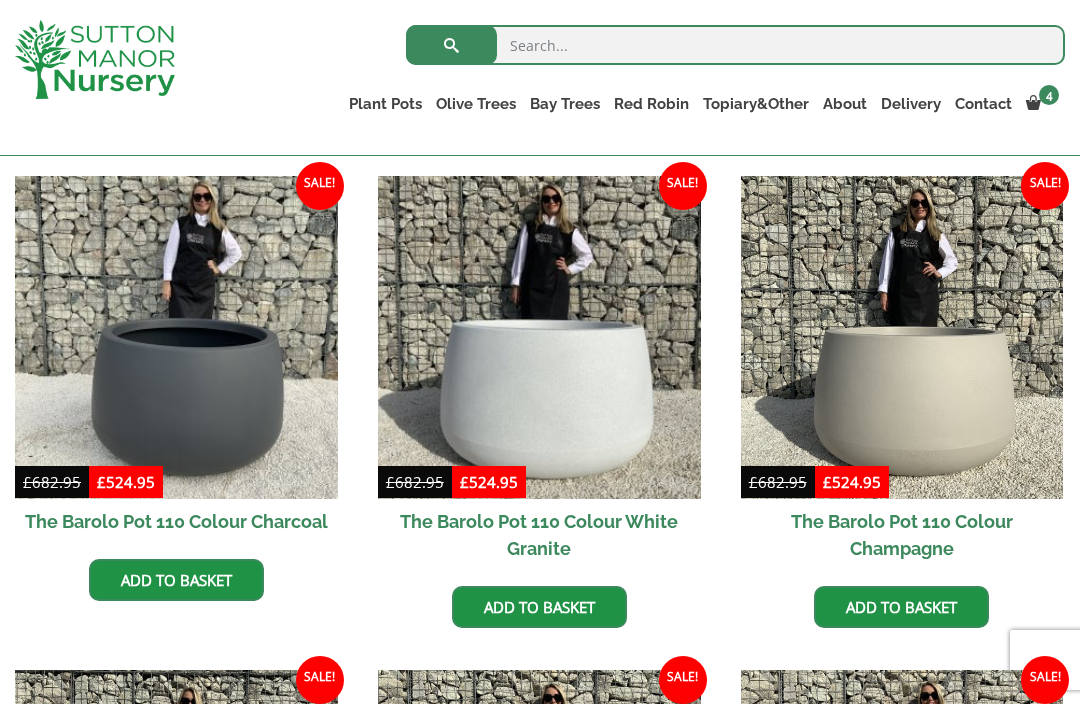 click at bounding box center (539, 337) 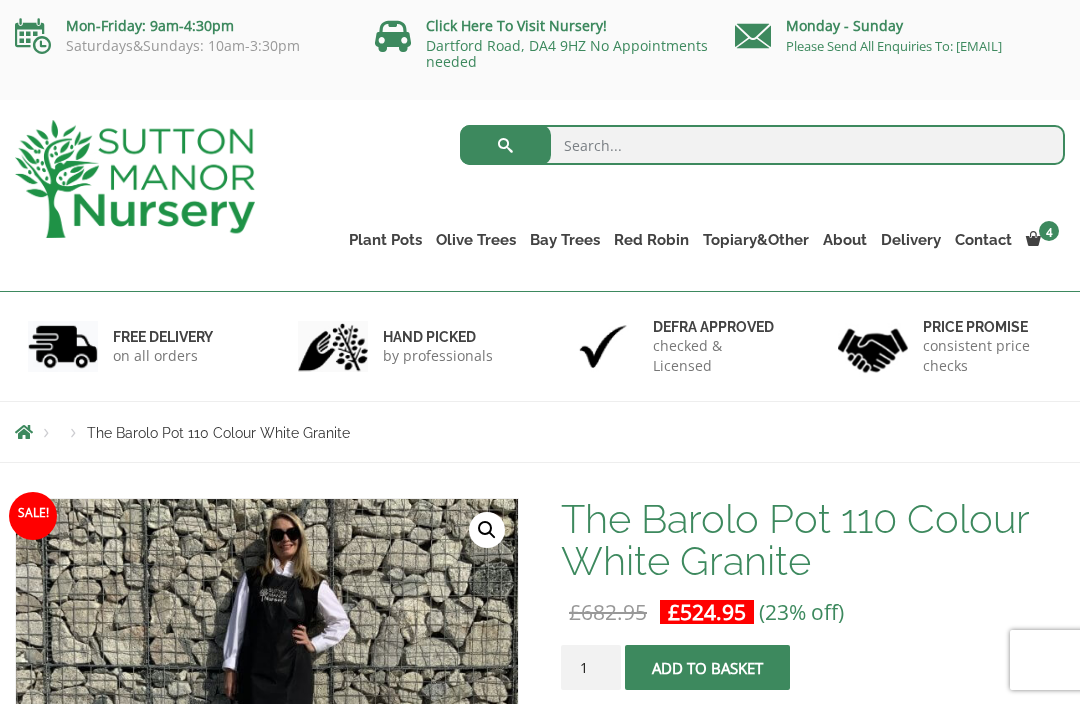 scroll, scrollTop: 0, scrollLeft: 0, axis: both 